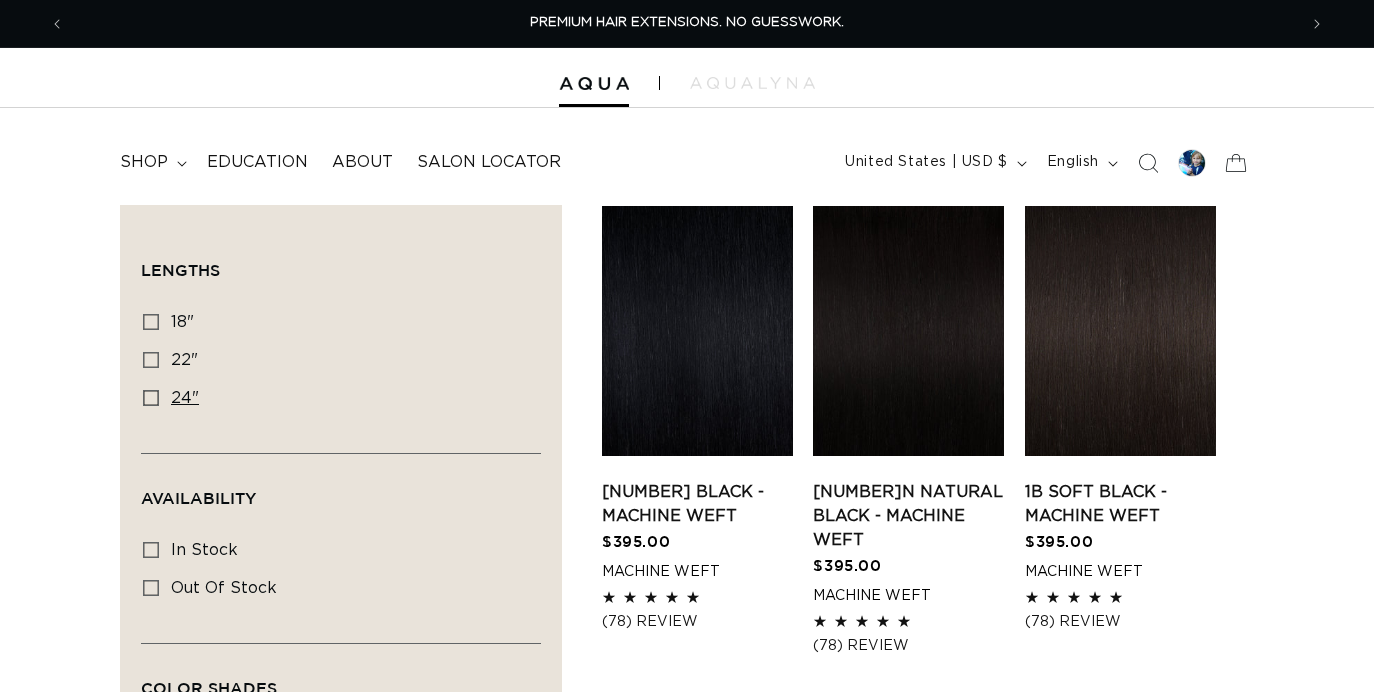 scroll, scrollTop: 0, scrollLeft: 0, axis: both 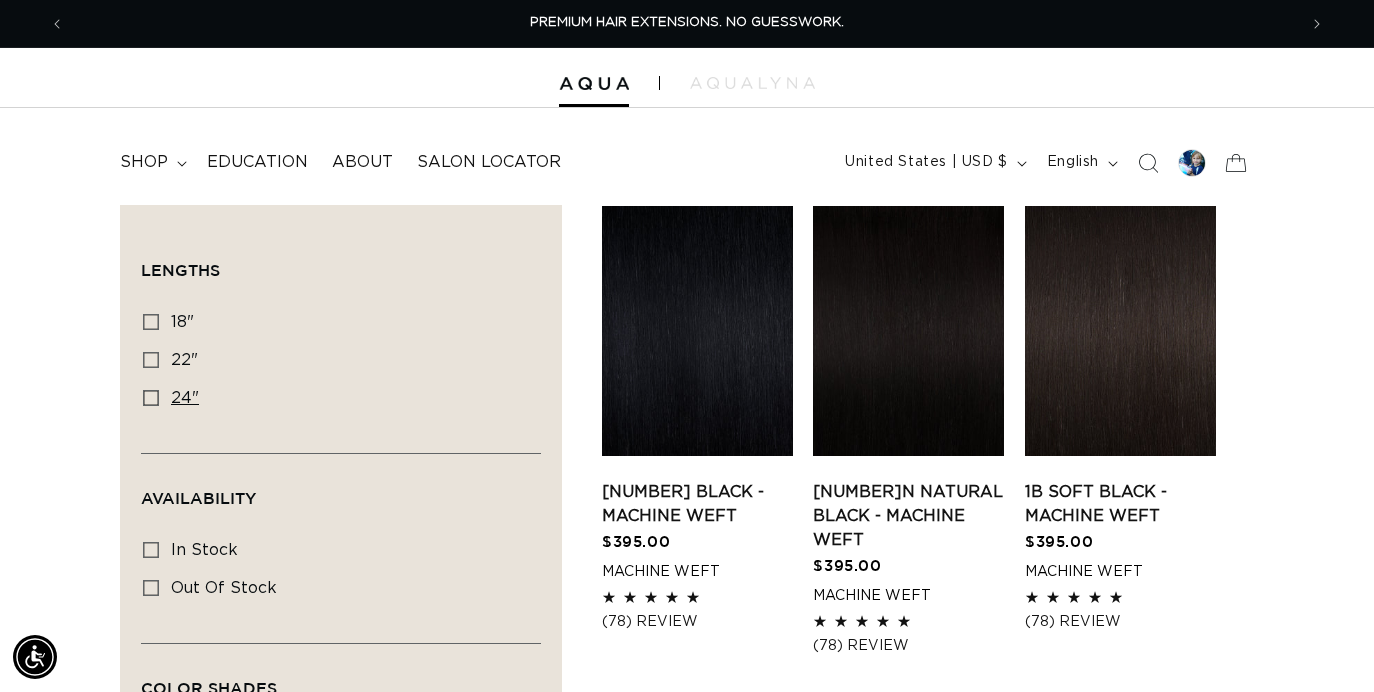 click 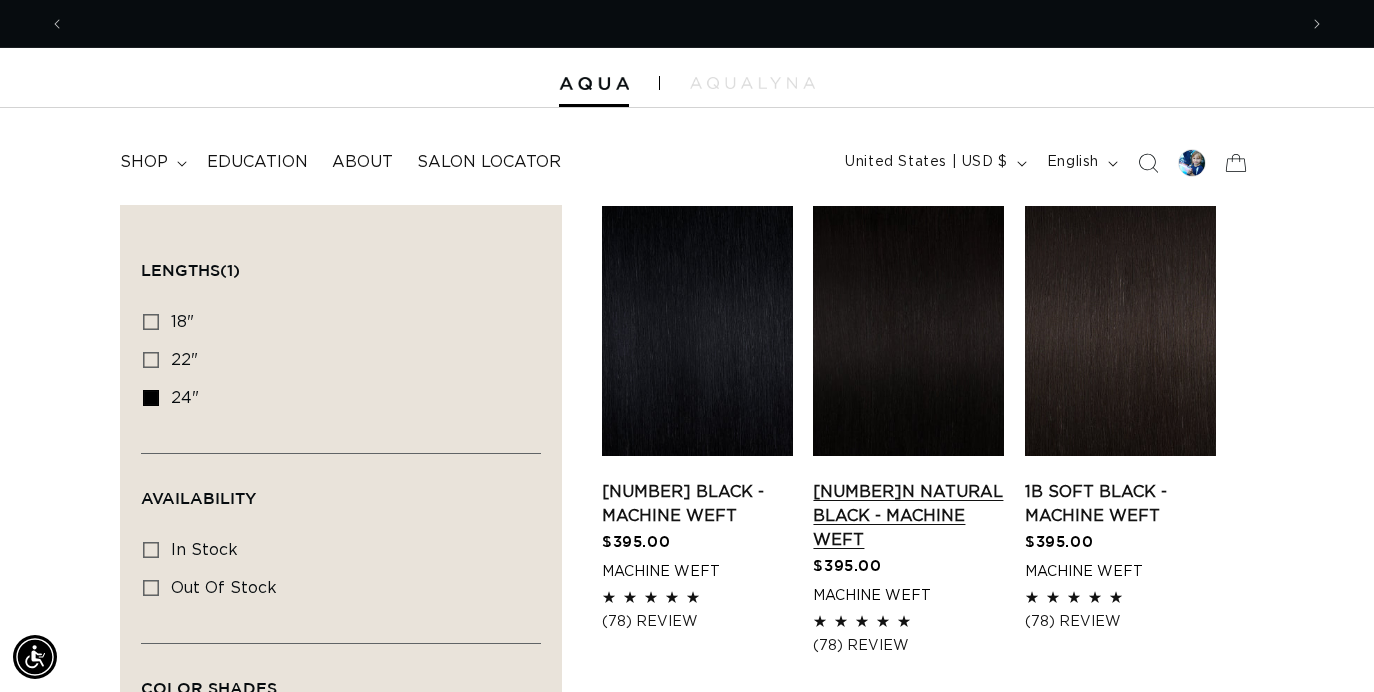 scroll, scrollTop: 0, scrollLeft: 1232, axis: horizontal 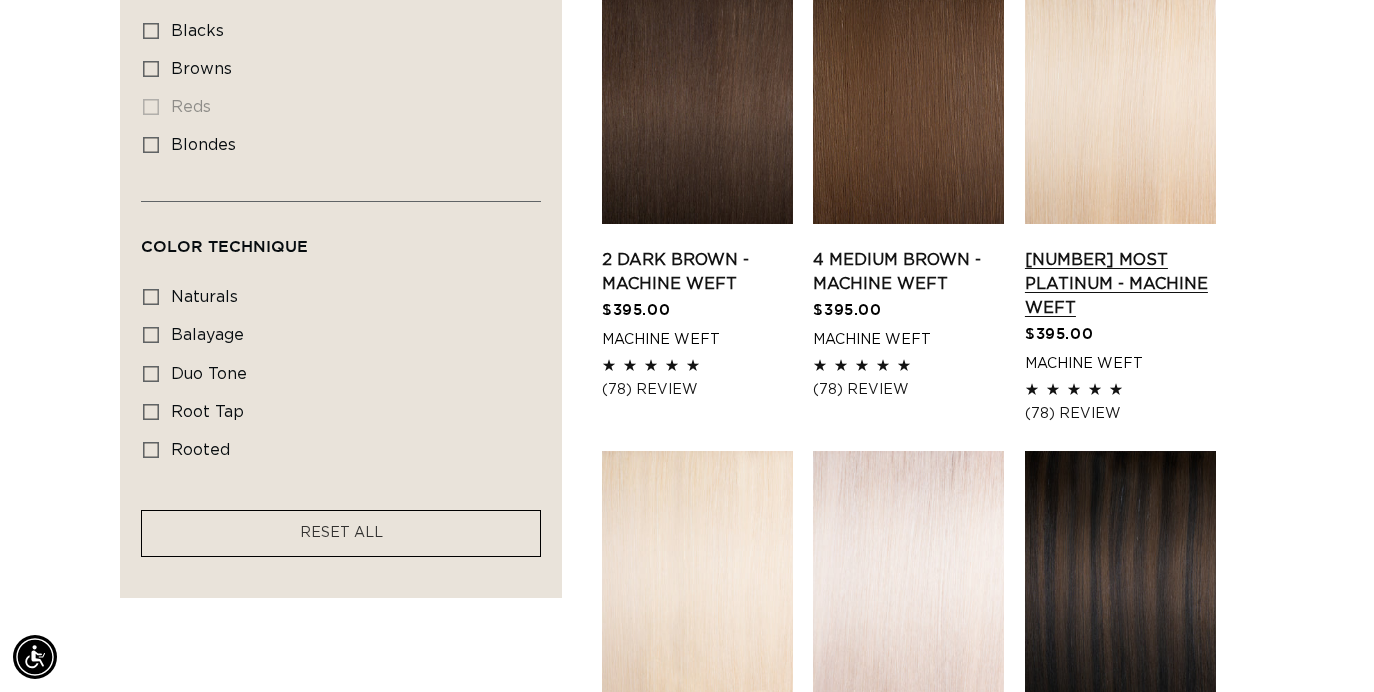 click on "60 Most Platinum - Machine Weft" at bounding box center [1120, 284] 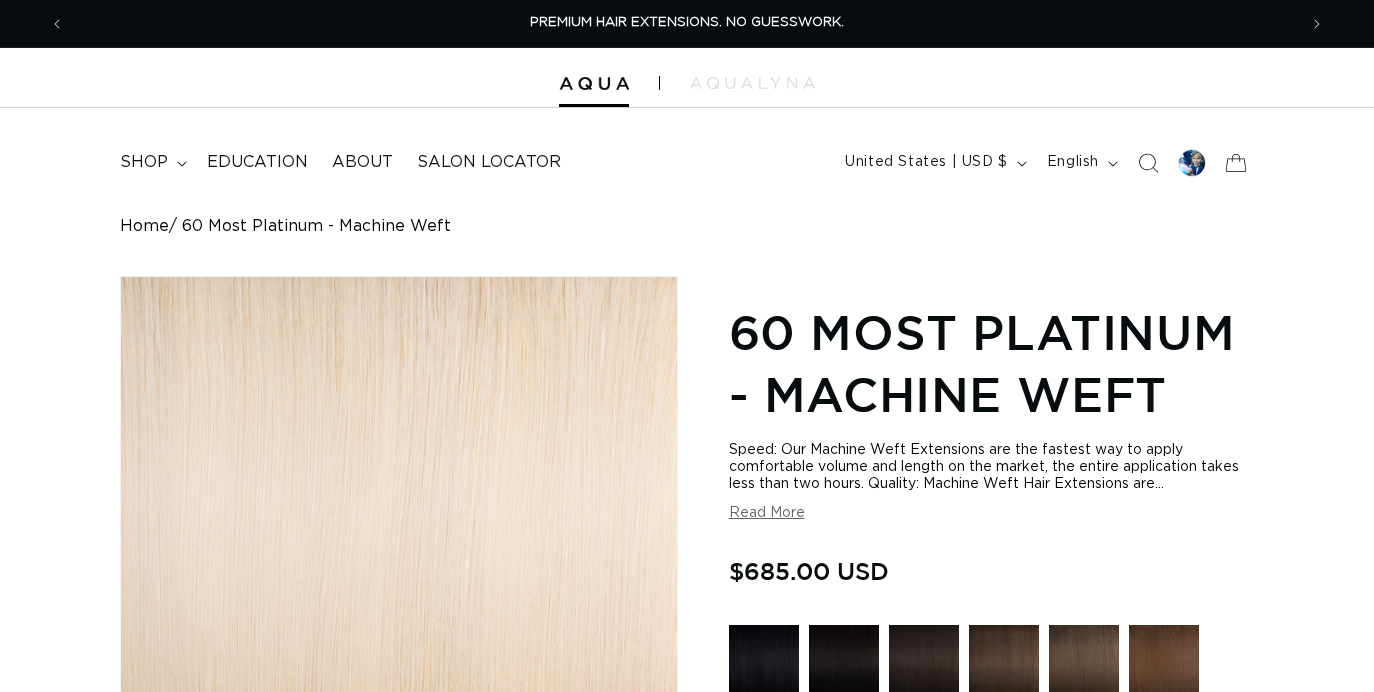 scroll, scrollTop: 210, scrollLeft: 0, axis: vertical 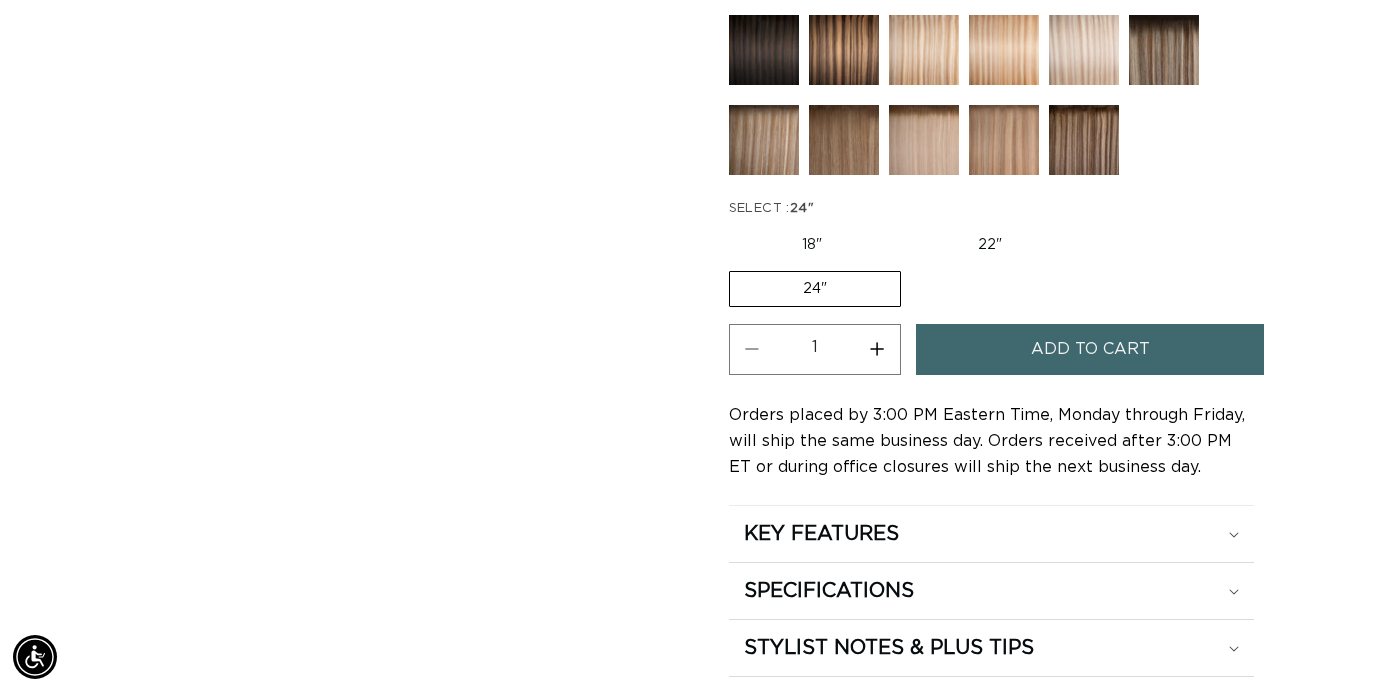 click on "18" Variant sold out or unavailable" at bounding box center [812, 245] 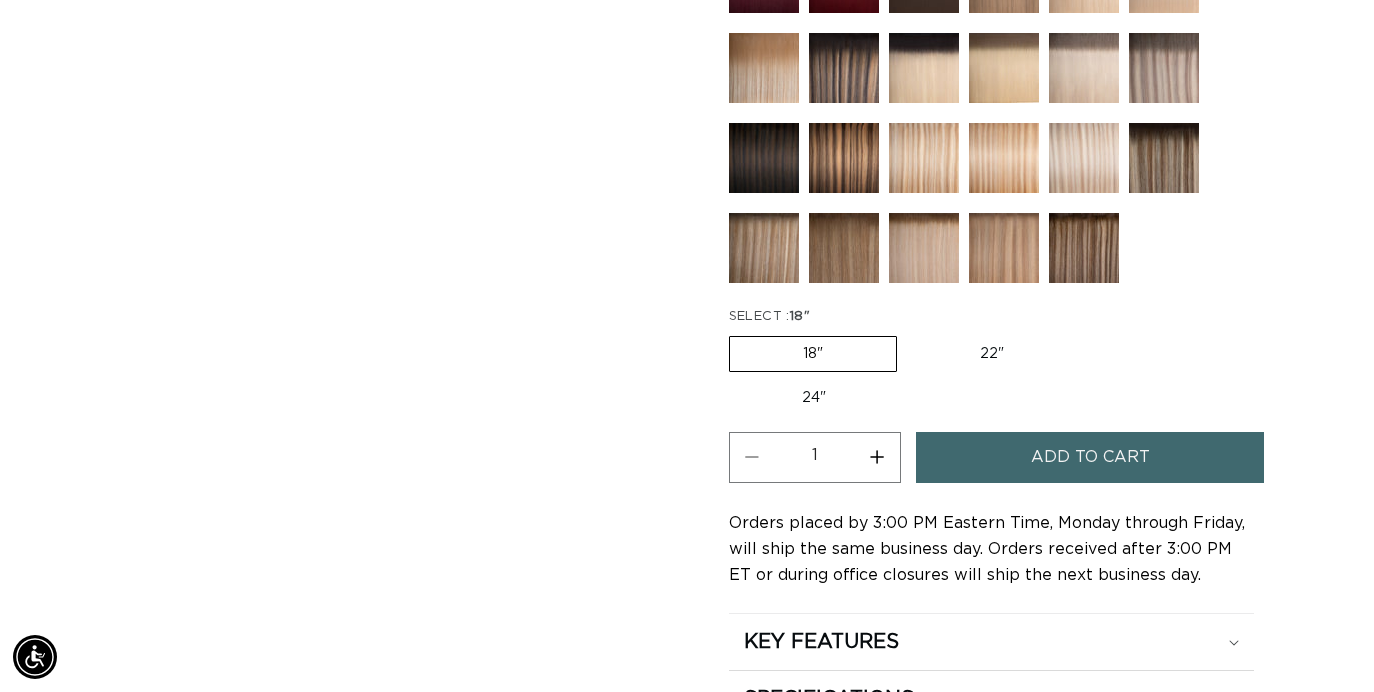 scroll, scrollTop: 998, scrollLeft: 0, axis: vertical 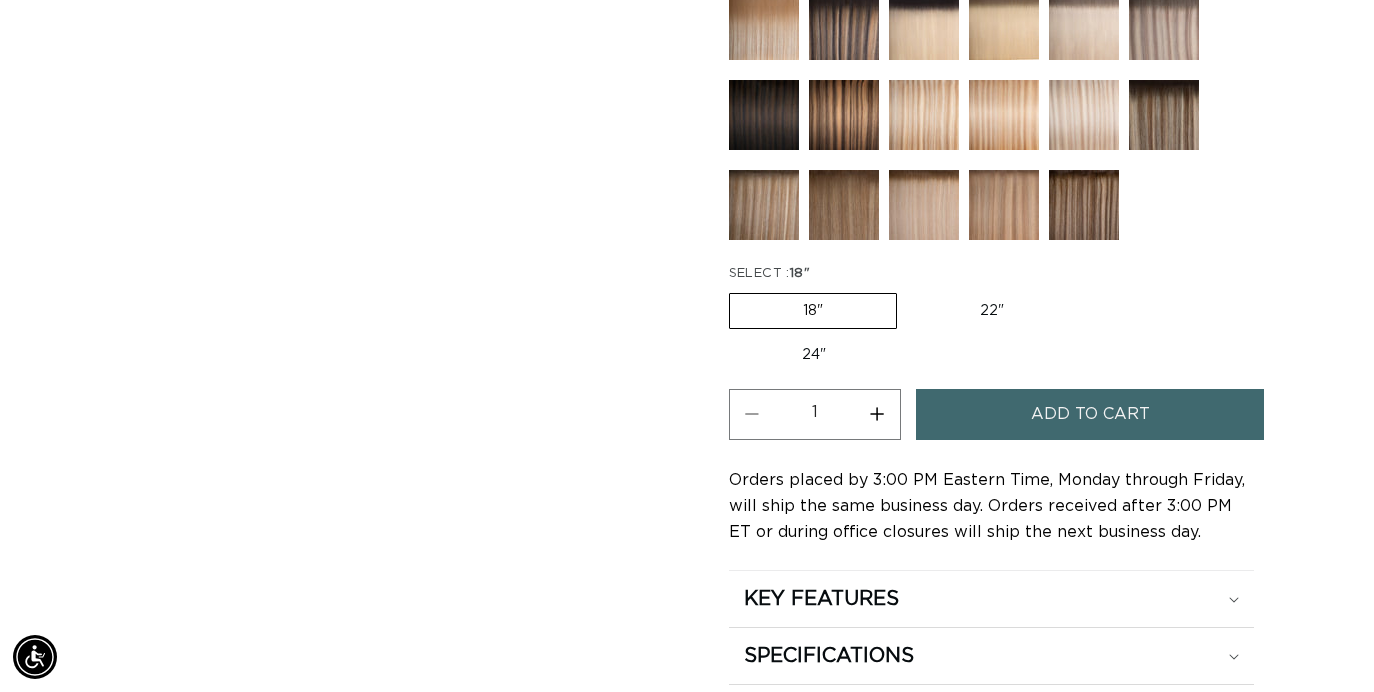 click on "24" Variant sold out or unavailable" at bounding box center (814, 355) 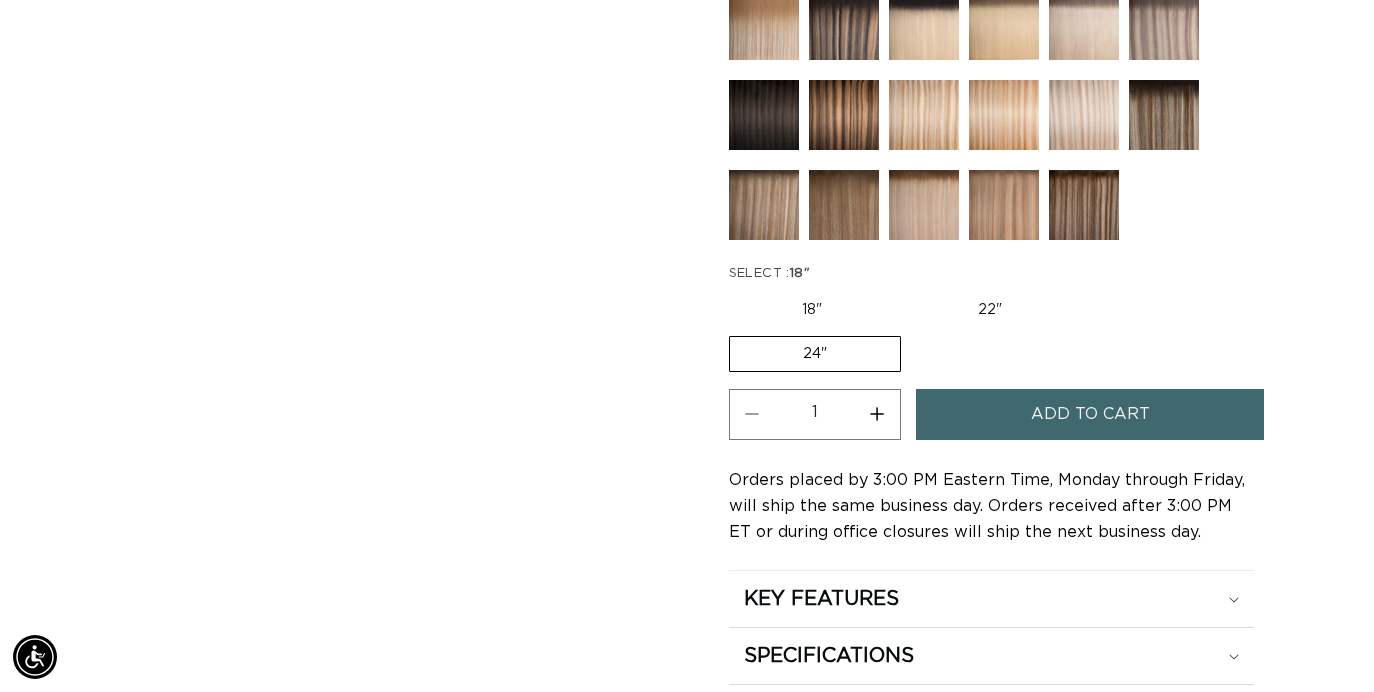 scroll, scrollTop: 0, scrollLeft: 0, axis: both 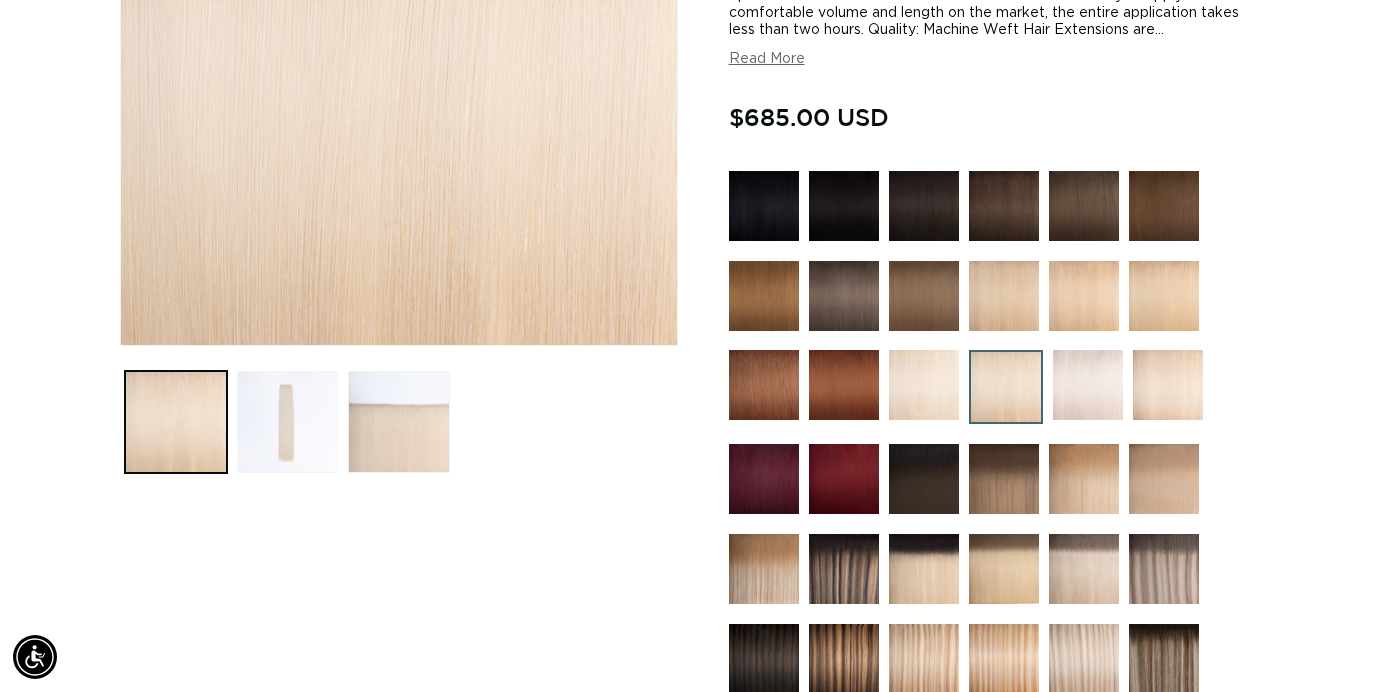 click at bounding box center (288, 422) 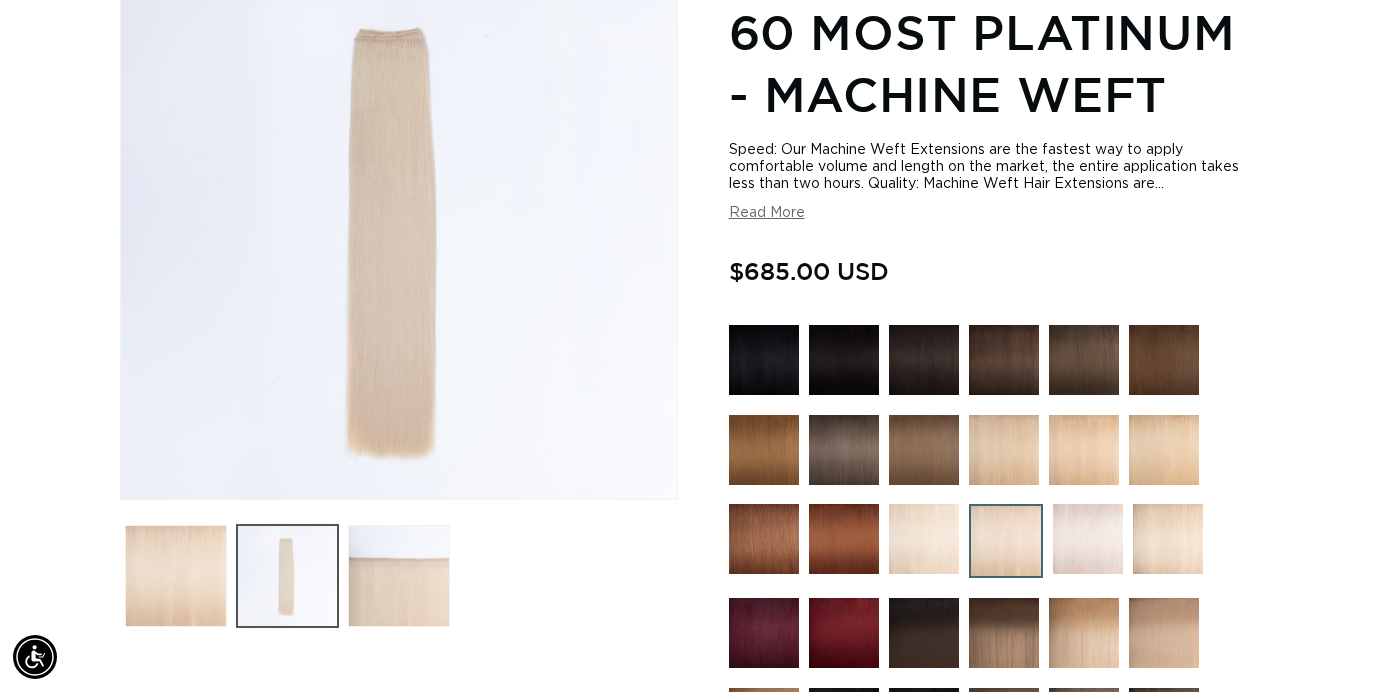 scroll, scrollTop: 276, scrollLeft: 0, axis: vertical 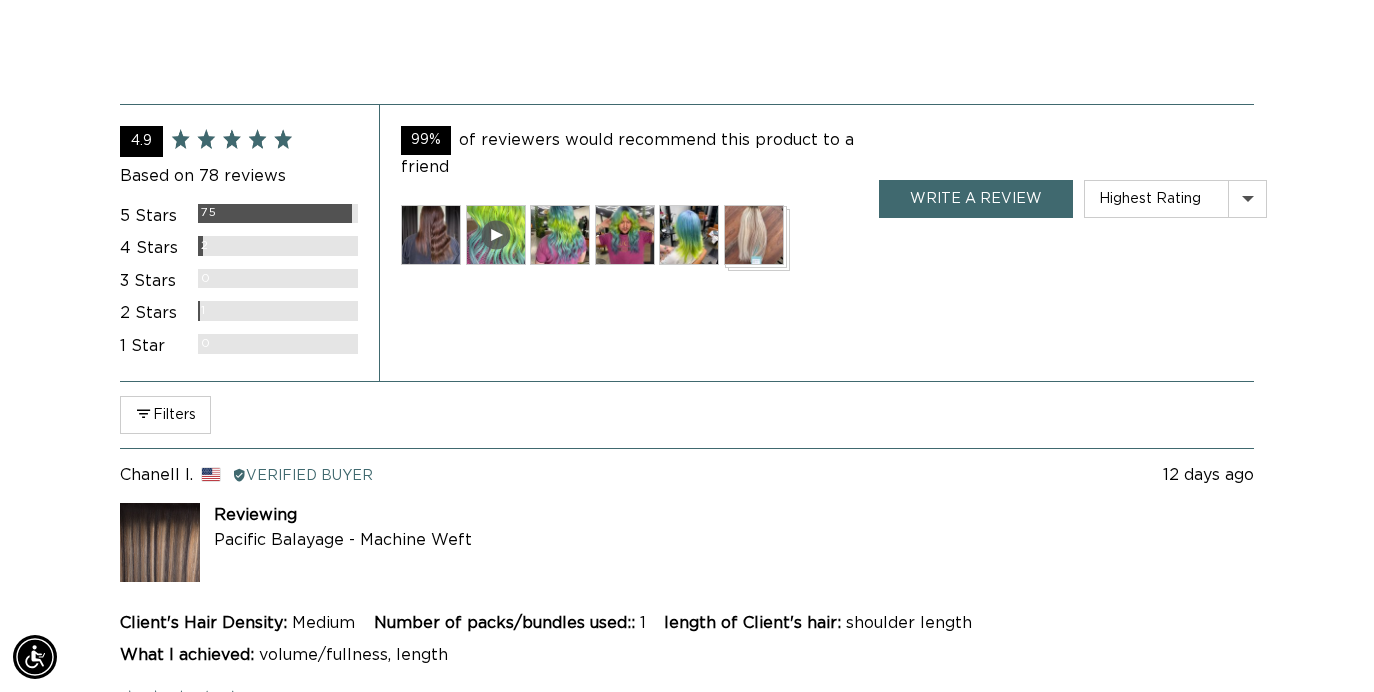 click at bounding box center [278, 311] 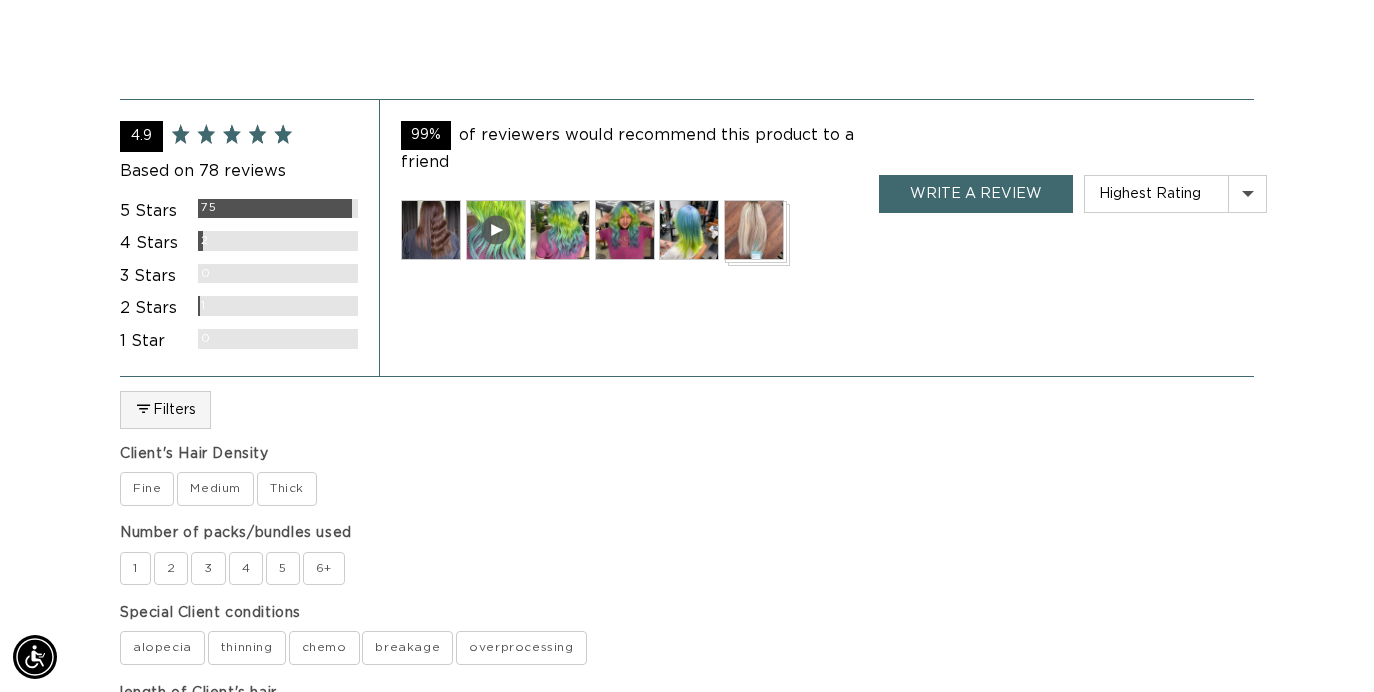click at bounding box center (754, 230) 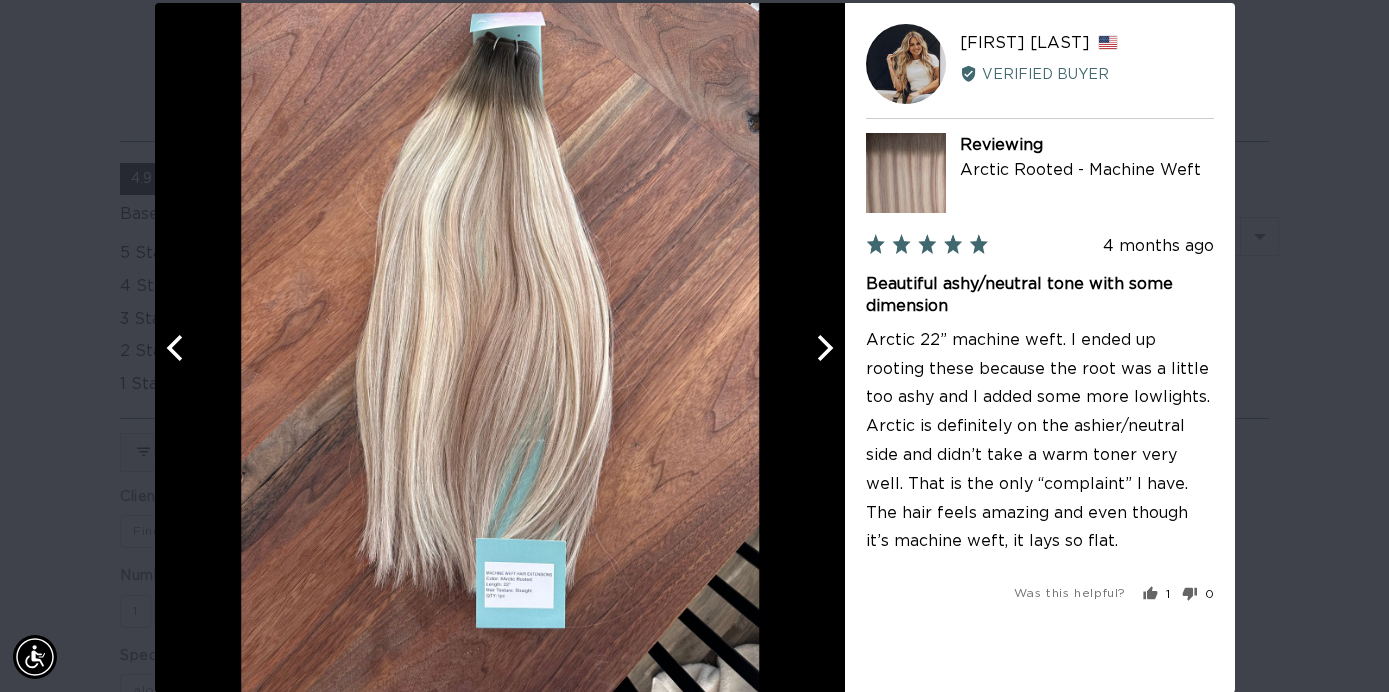 click 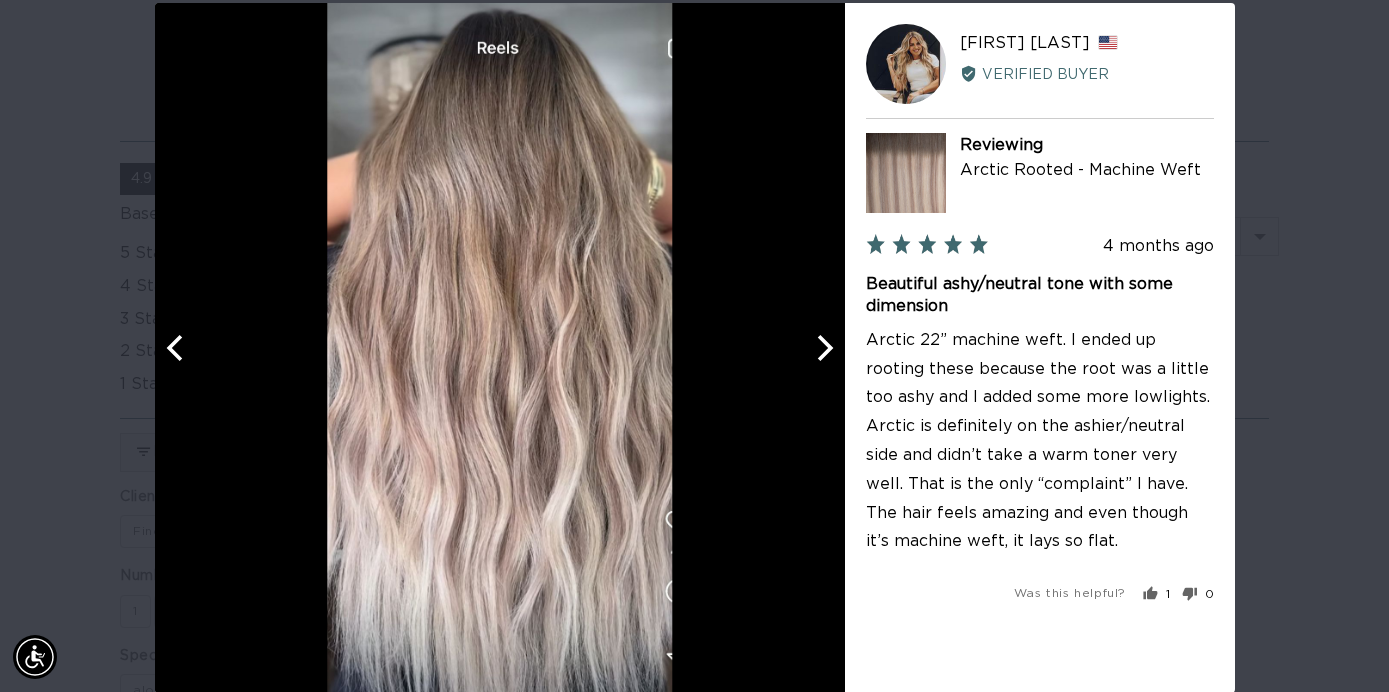 click 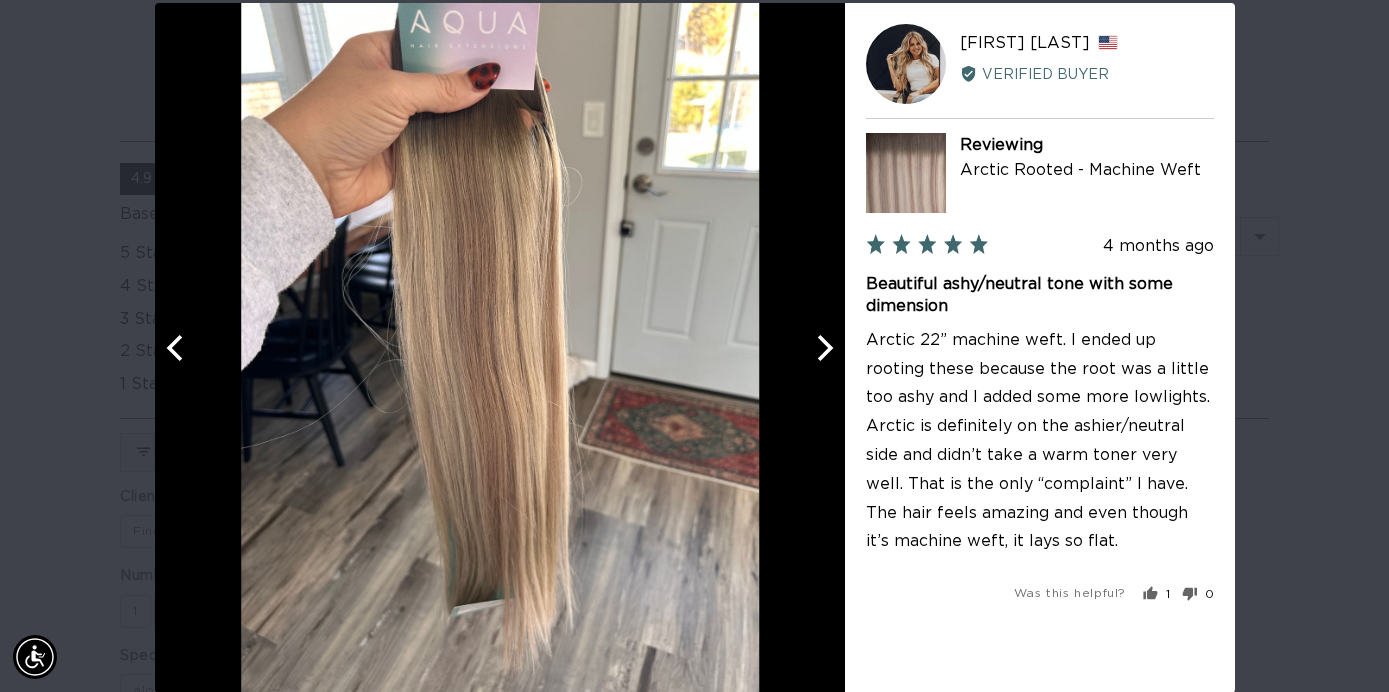click at bounding box center (823, 348) 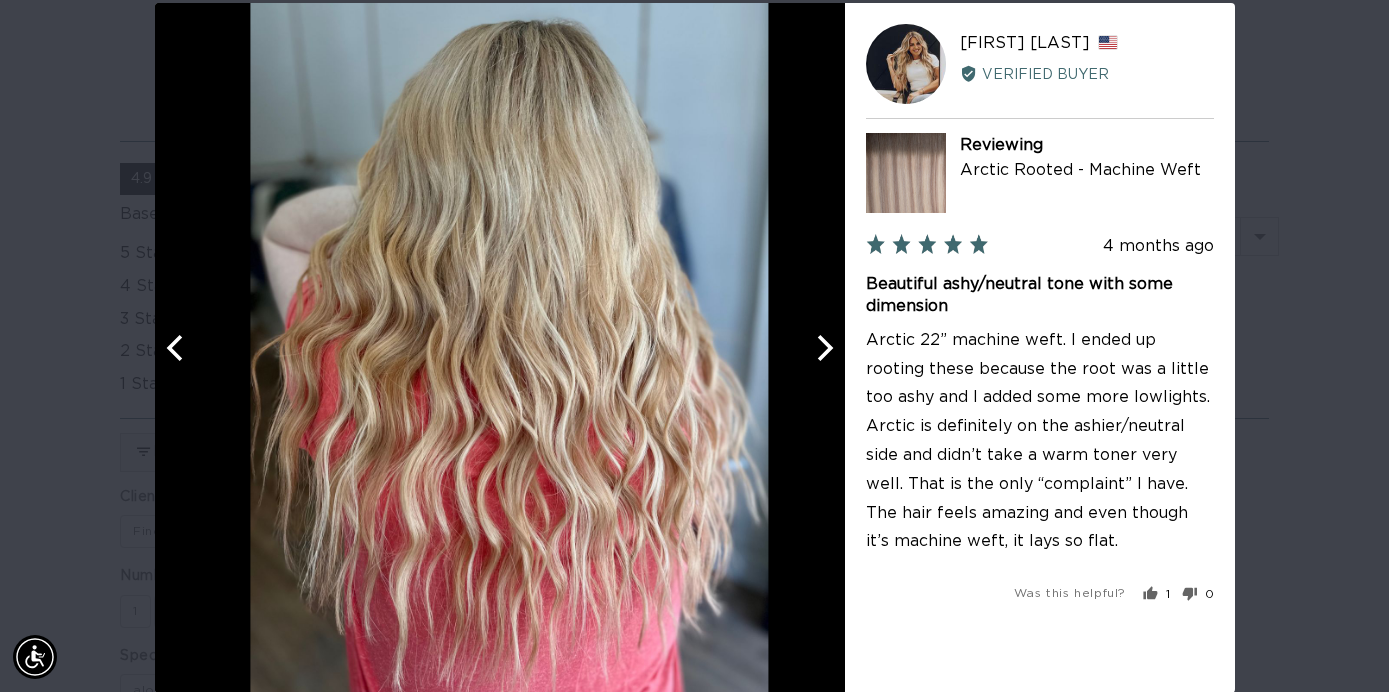 click 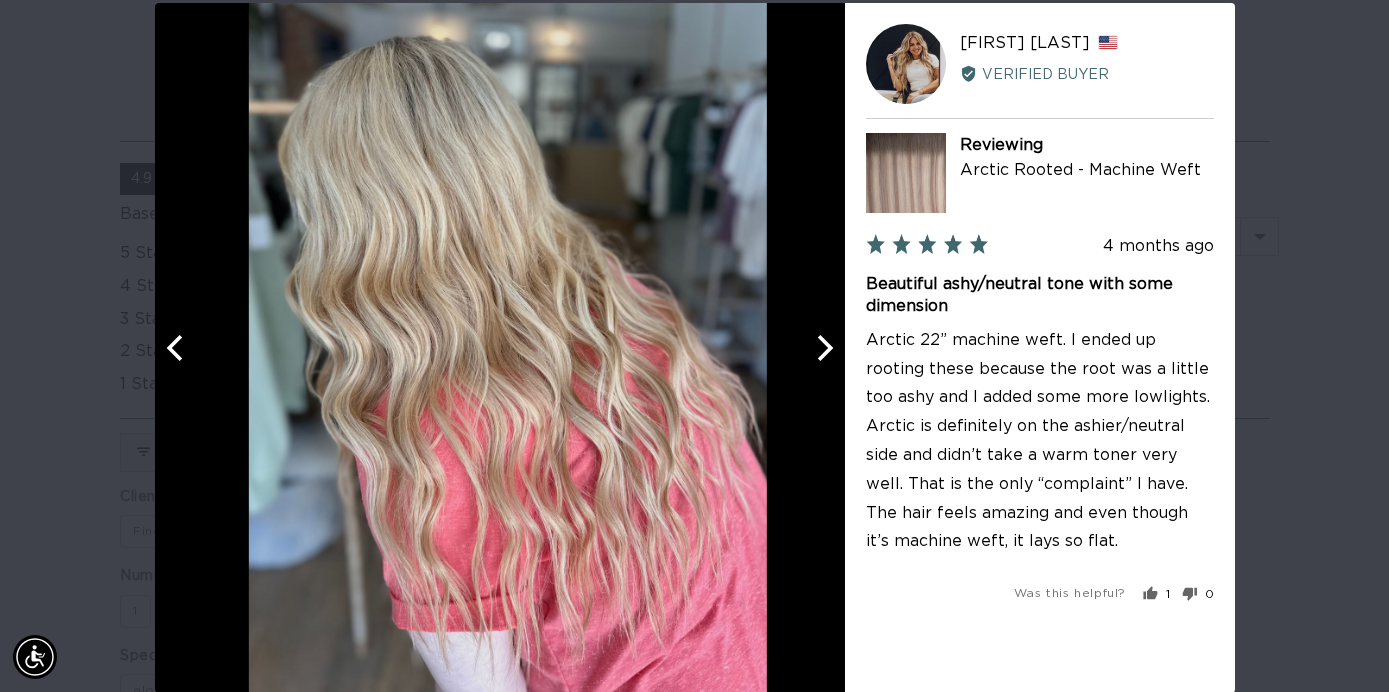 click 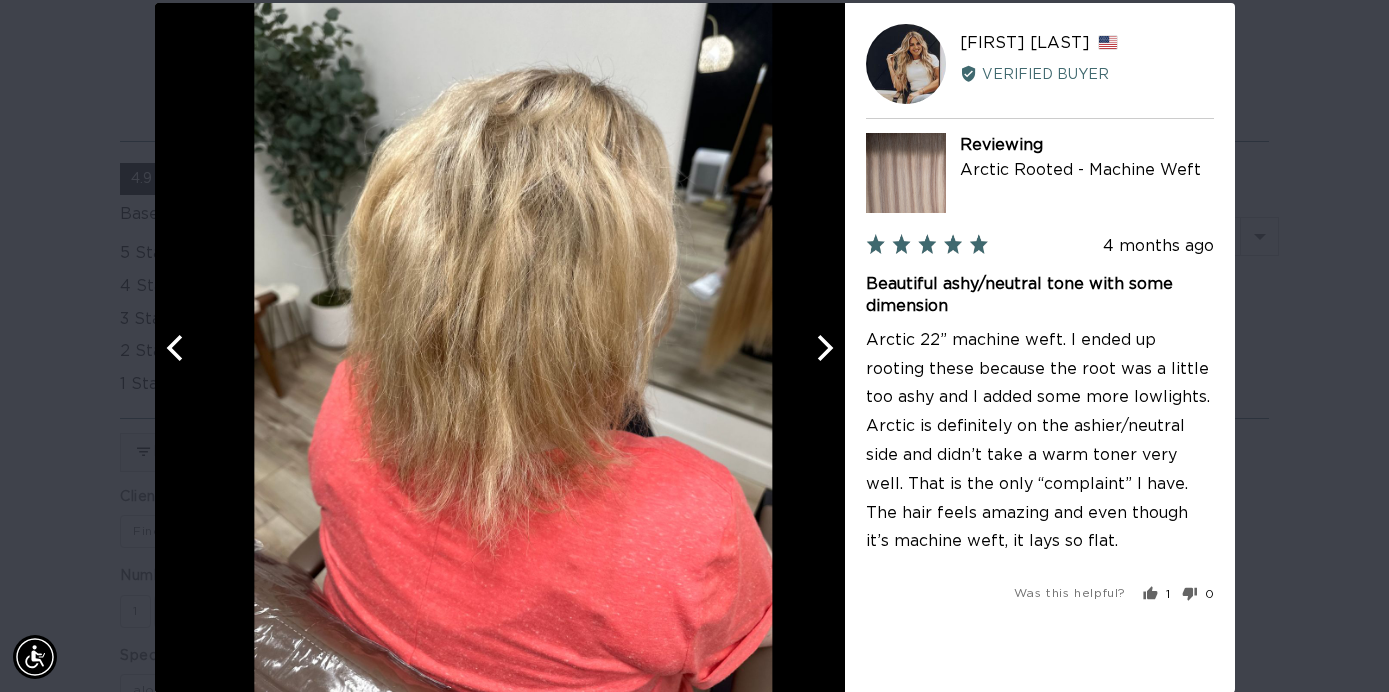 click 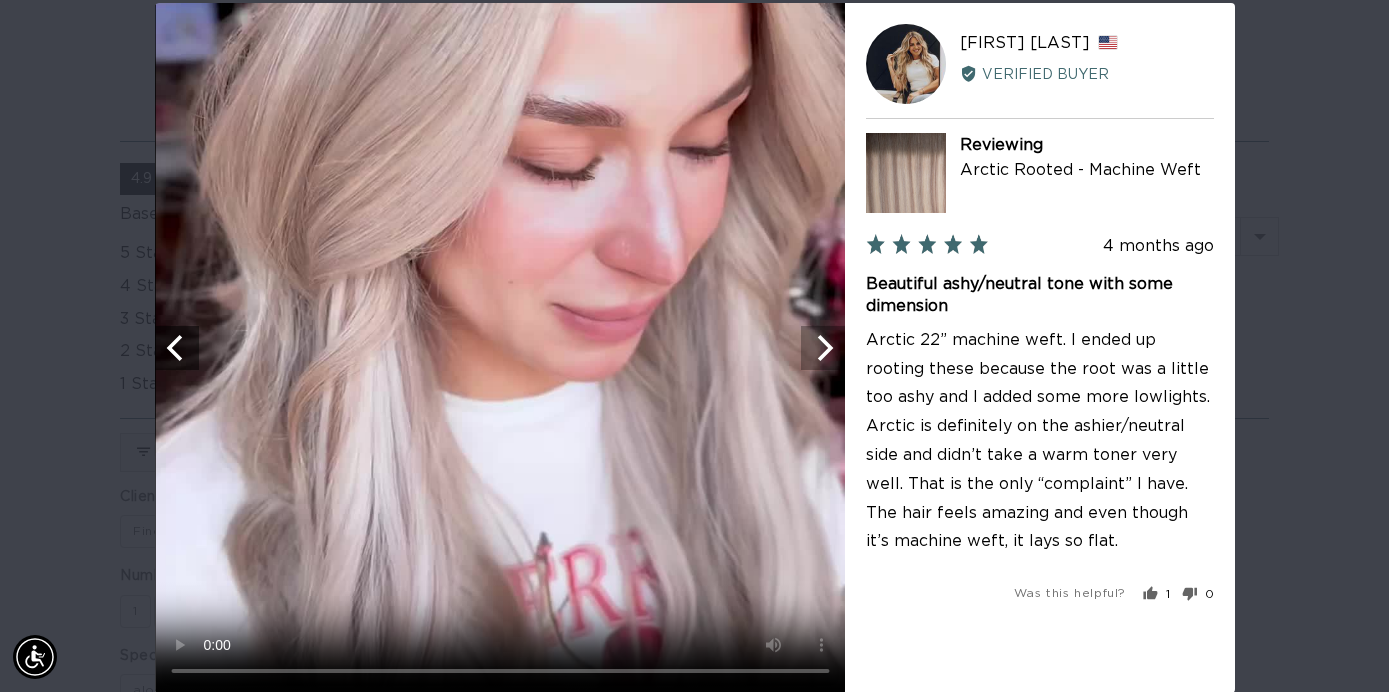 click 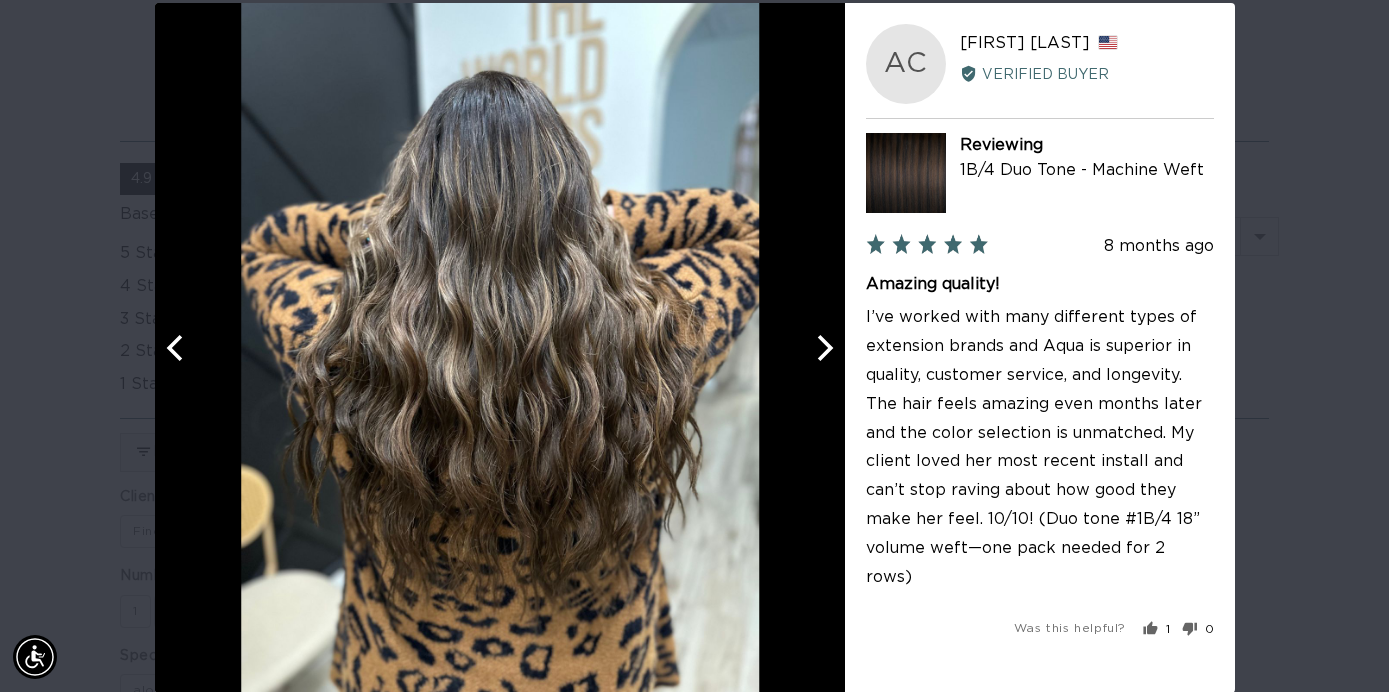 click 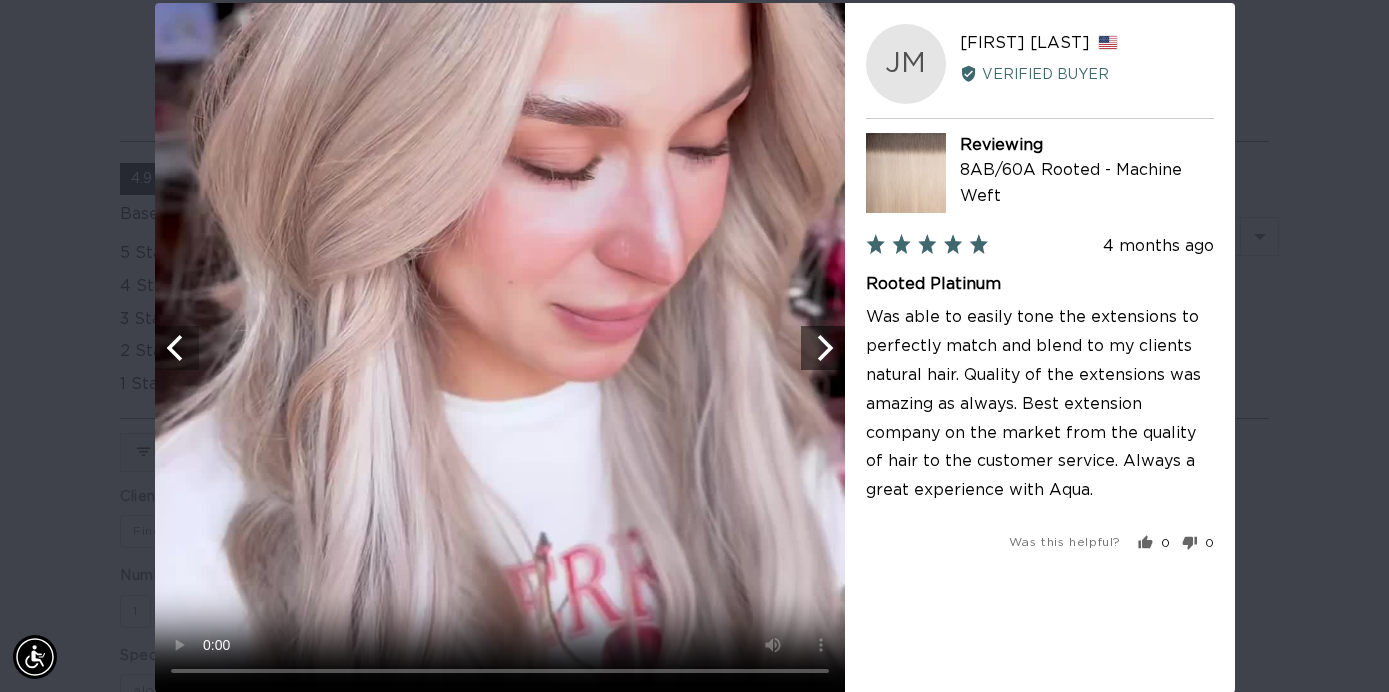 click 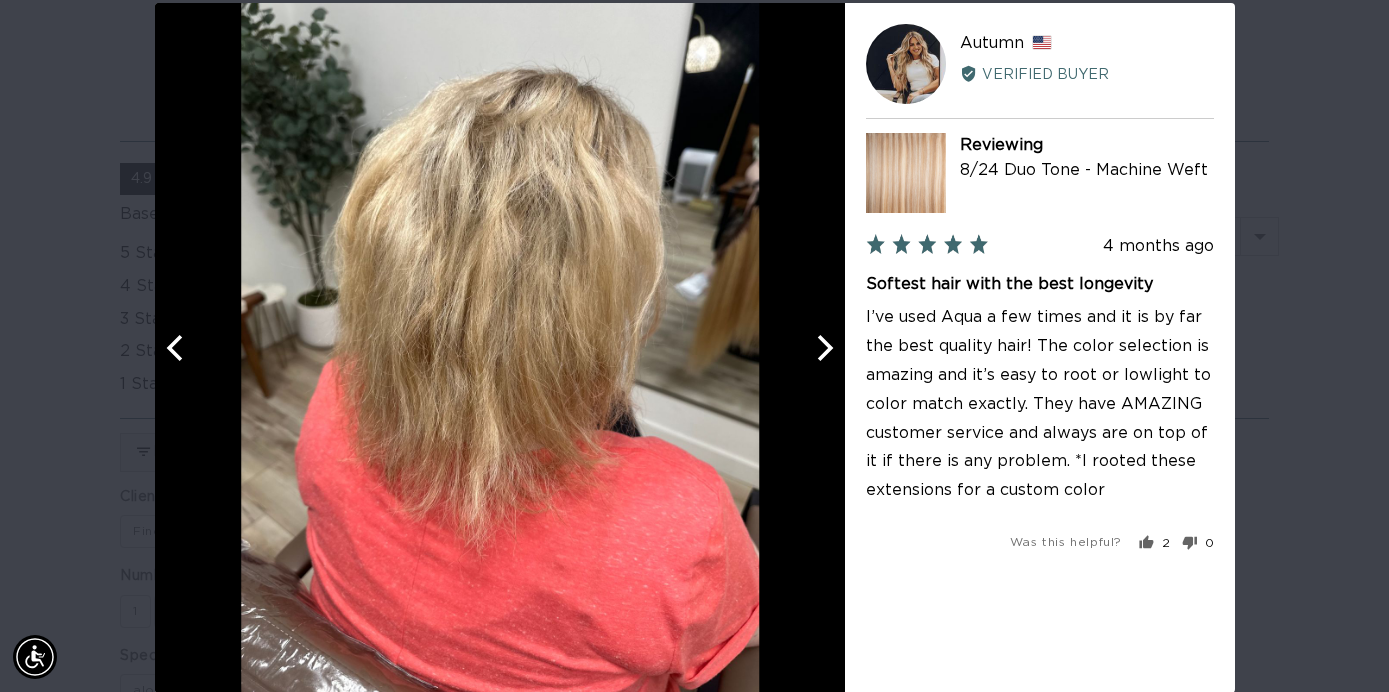 click 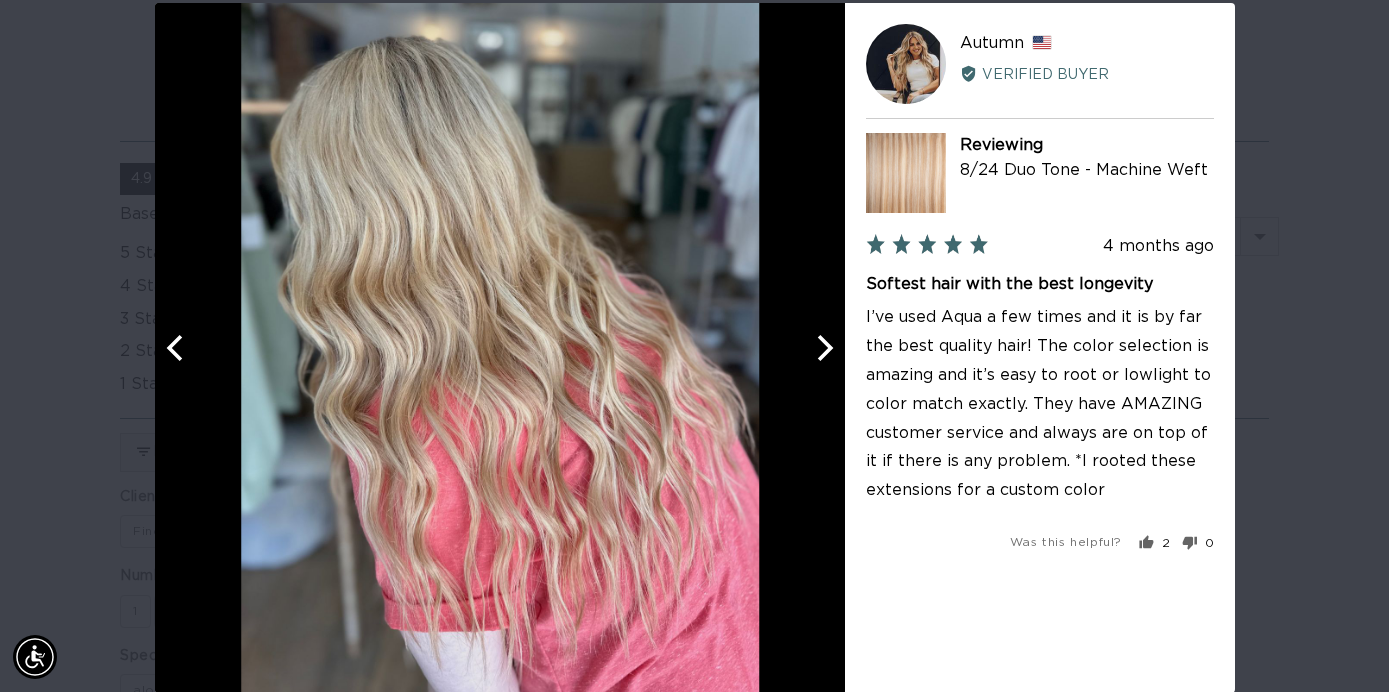 click at bounding box center [823, 348] 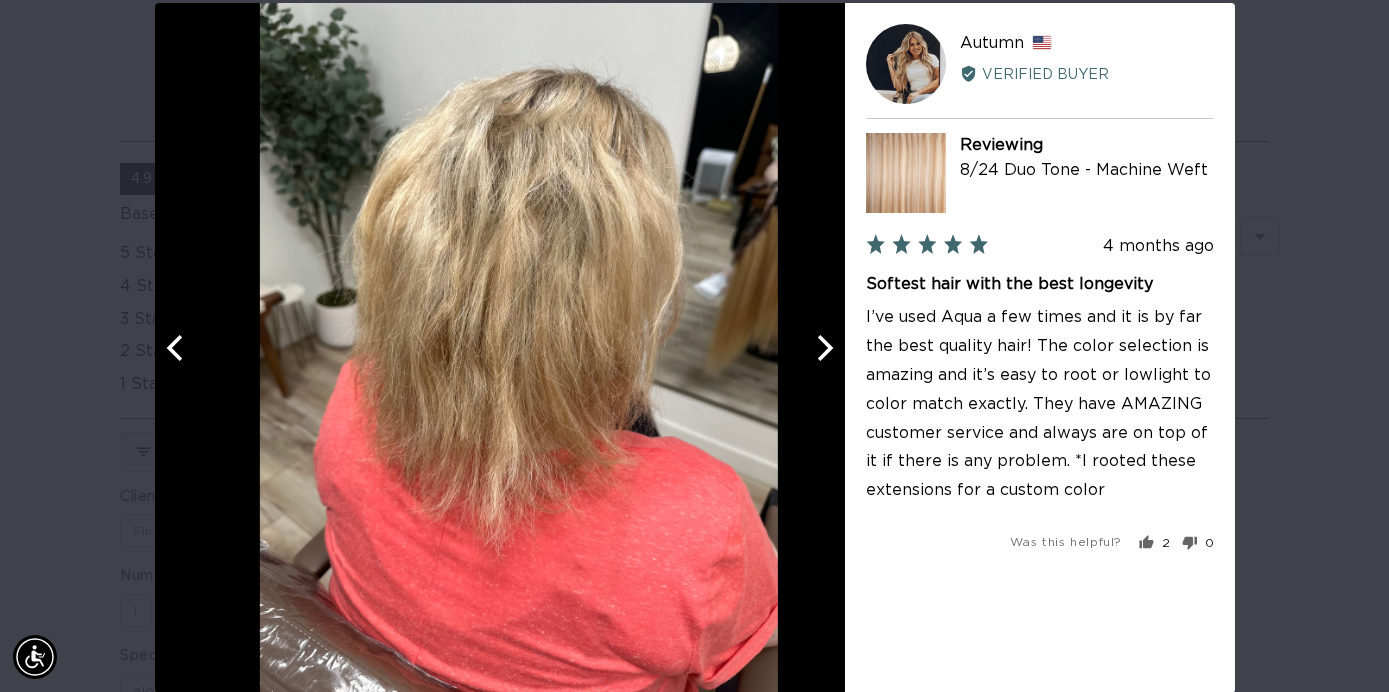 click at bounding box center (823, 348) 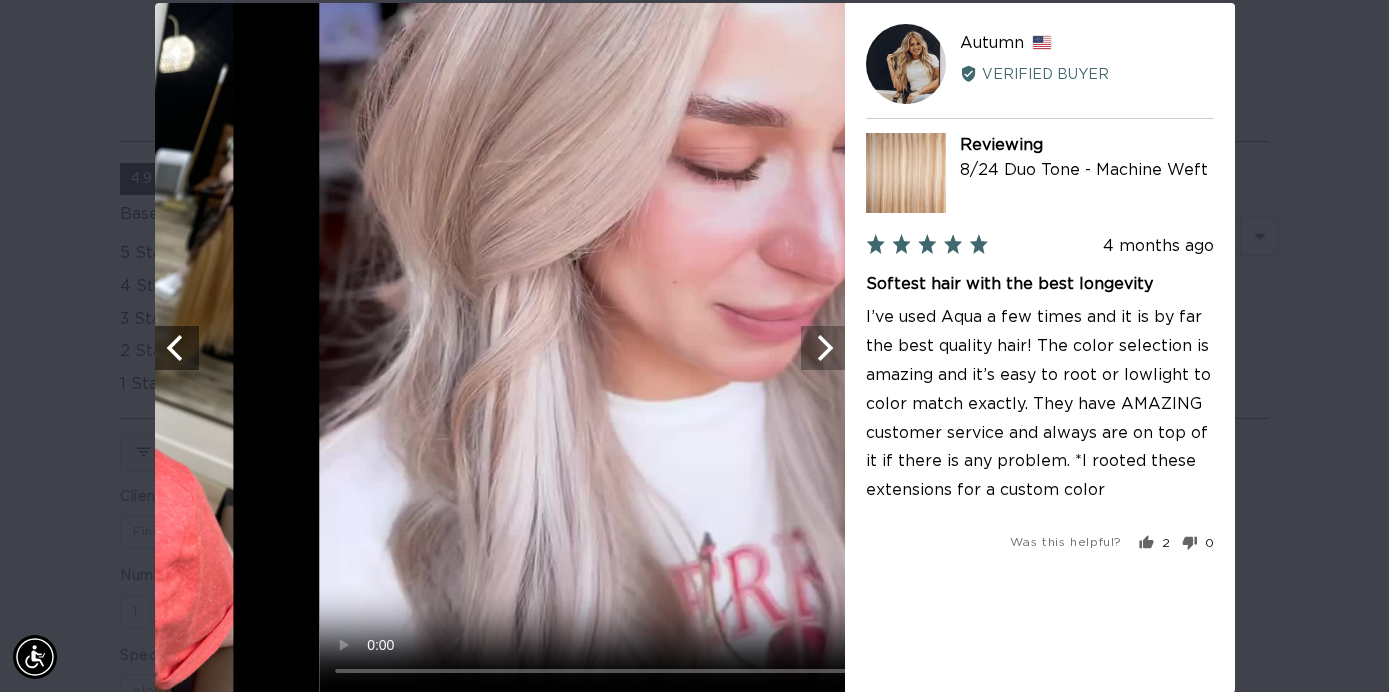 click at bounding box center [823, 348] 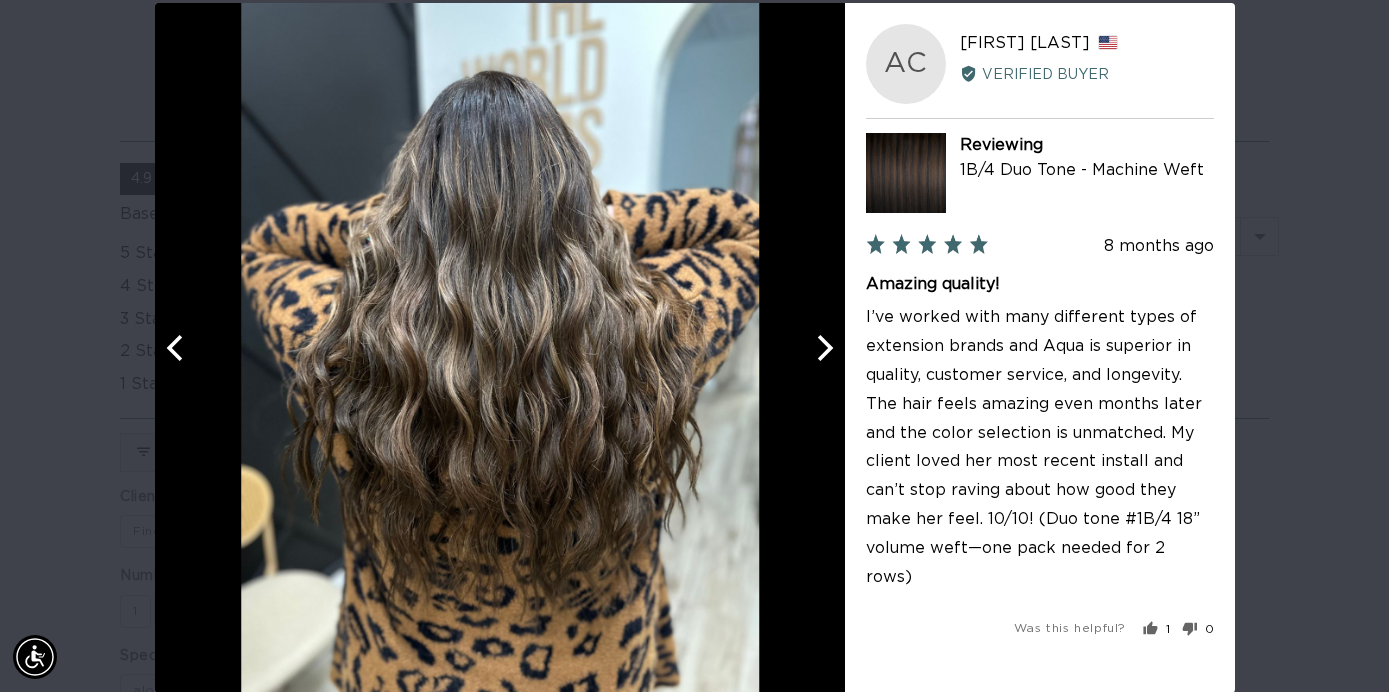 click at bounding box center (823, 348) 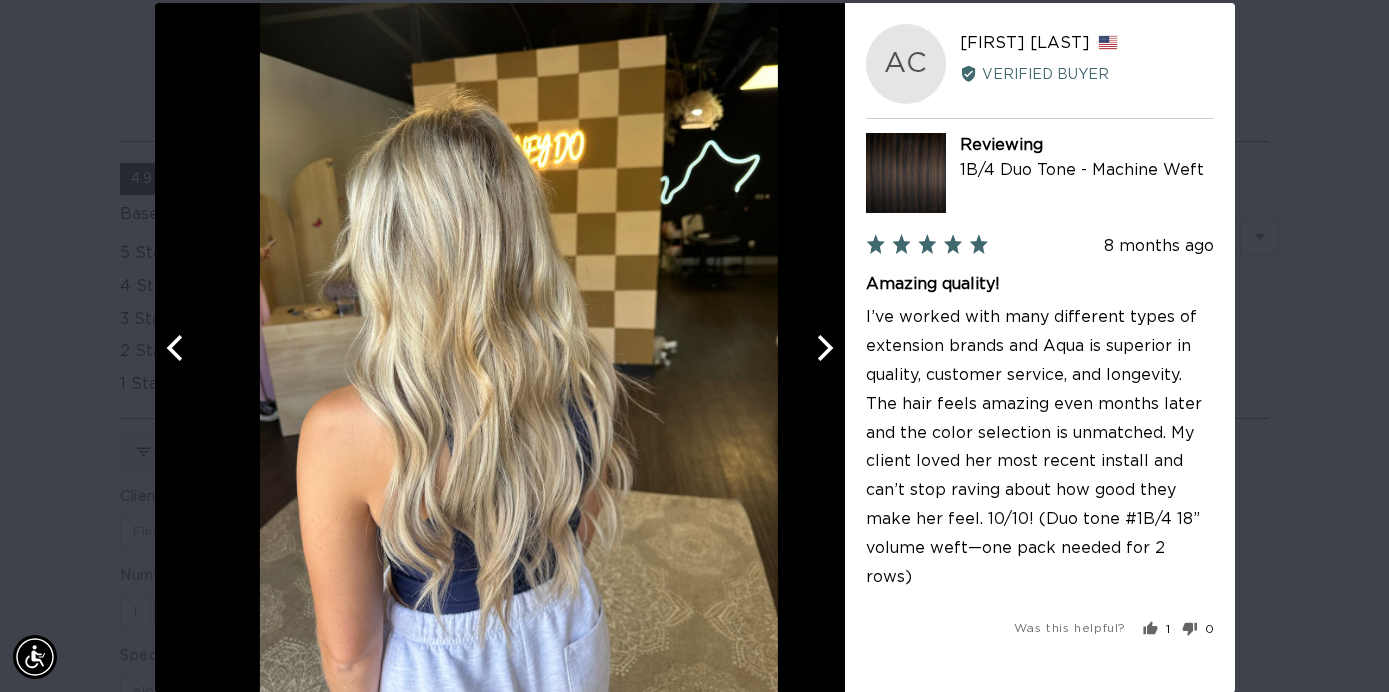 scroll, scrollTop: 0, scrollLeft: 1247, axis: horizontal 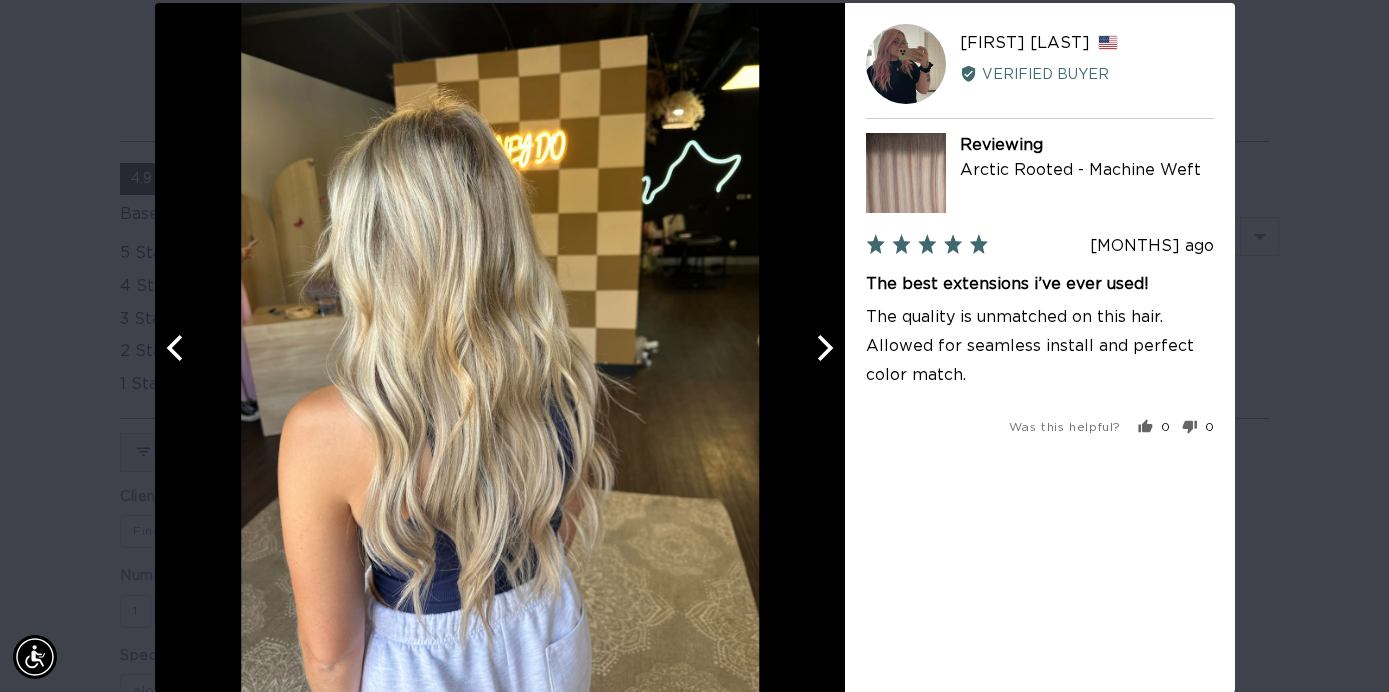 click at bounding box center (823, 348) 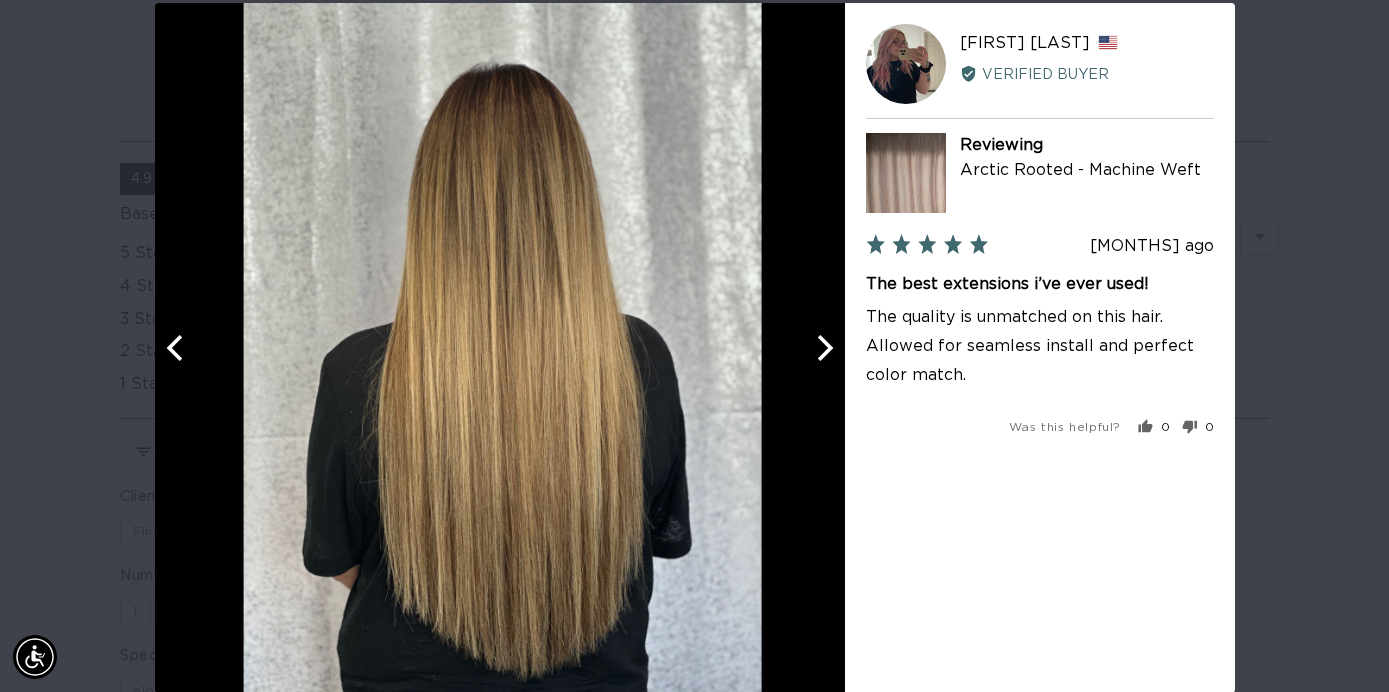 scroll, scrollTop: 0, scrollLeft: 2494, axis: horizontal 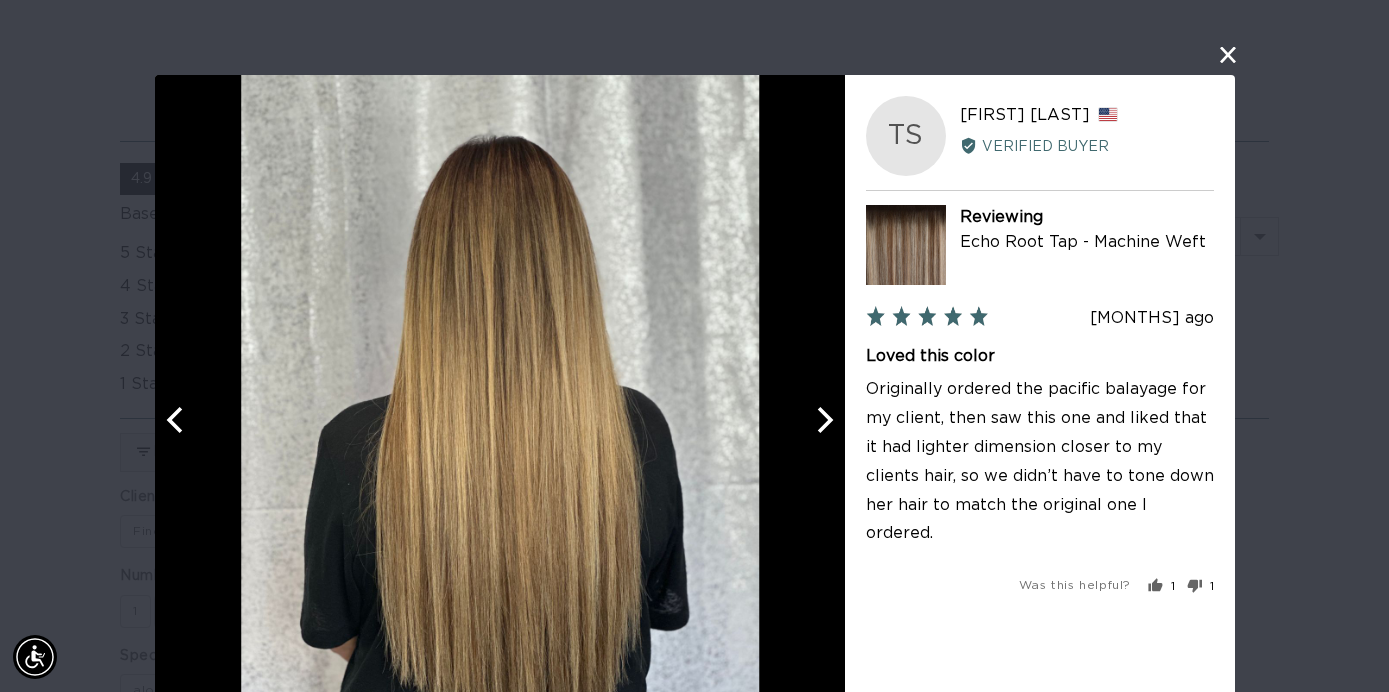 click at bounding box center [1228, 55] 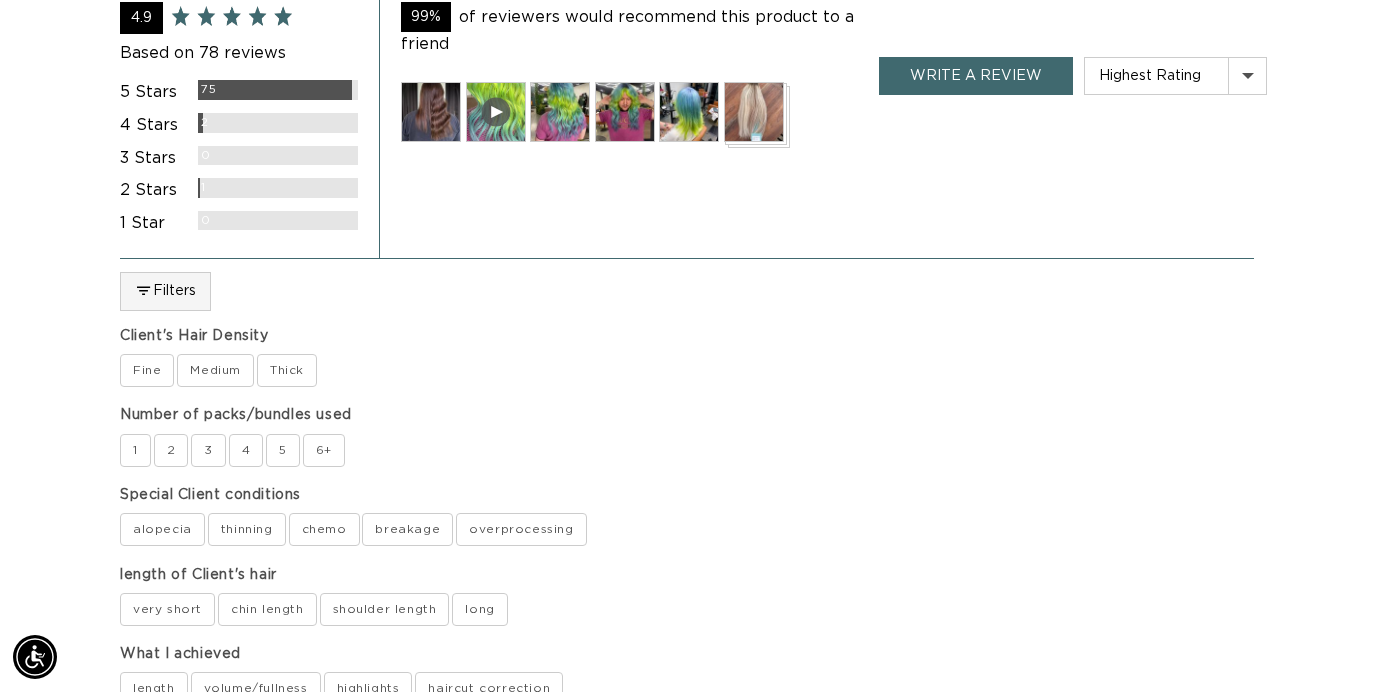 scroll, scrollTop: 3775, scrollLeft: 0, axis: vertical 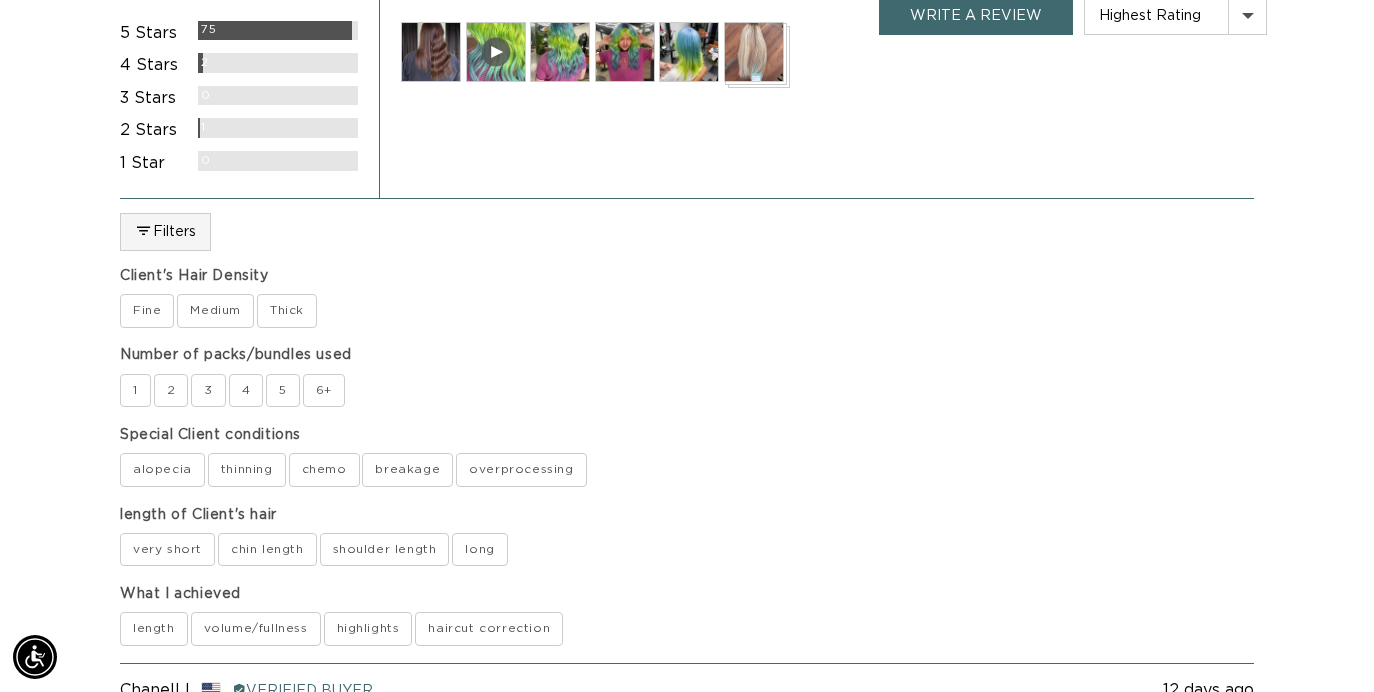click on "3" at bounding box center [208, 390] 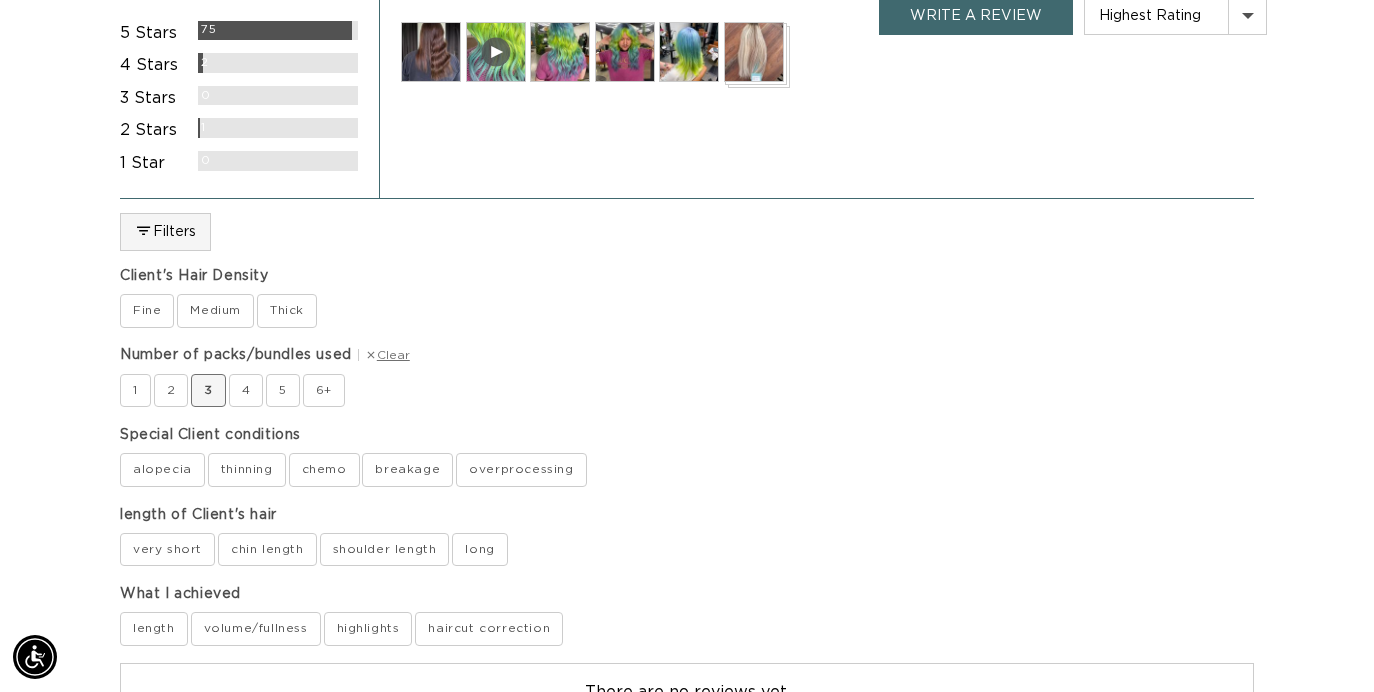 click on "1" at bounding box center [135, 390] 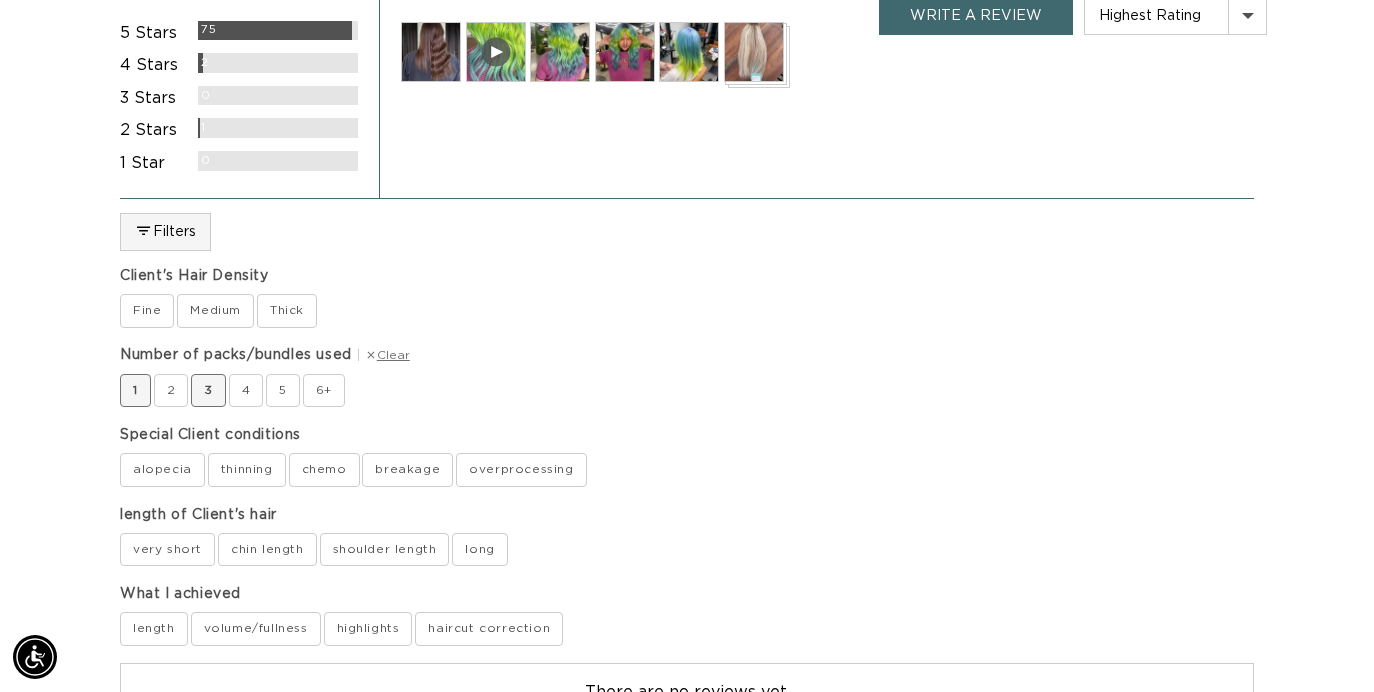 scroll, scrollTop: 0, scrollLeft: 2464, axis: horizontal 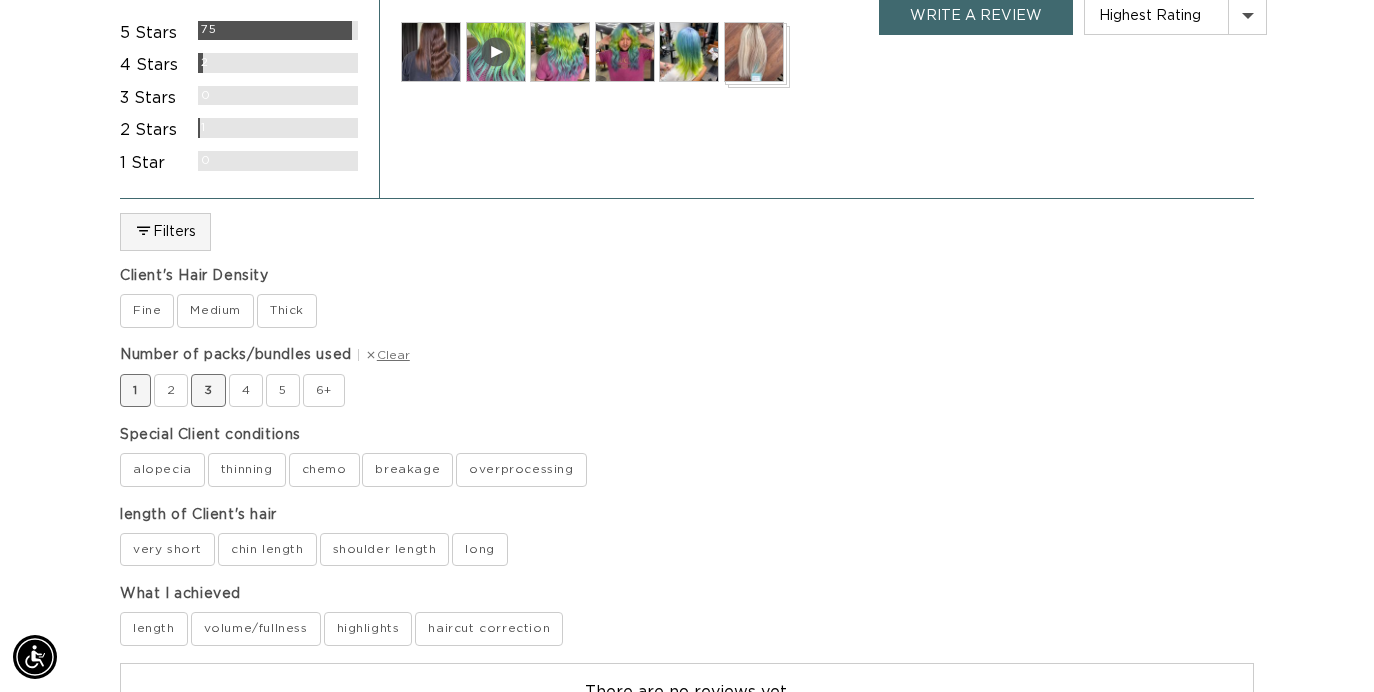 click on "3" at bounding box center (208, 390) 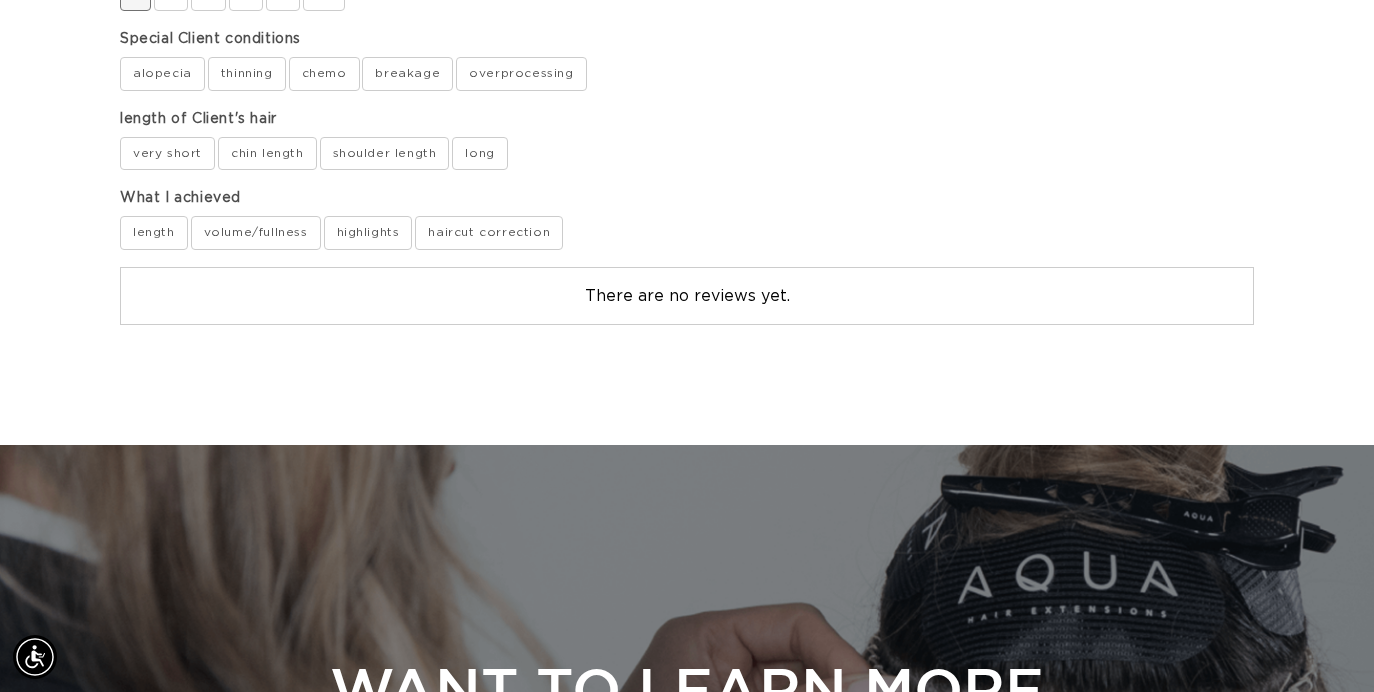 scroll, scrollTop: 4181, scrollLeft: 0, axis: vertical 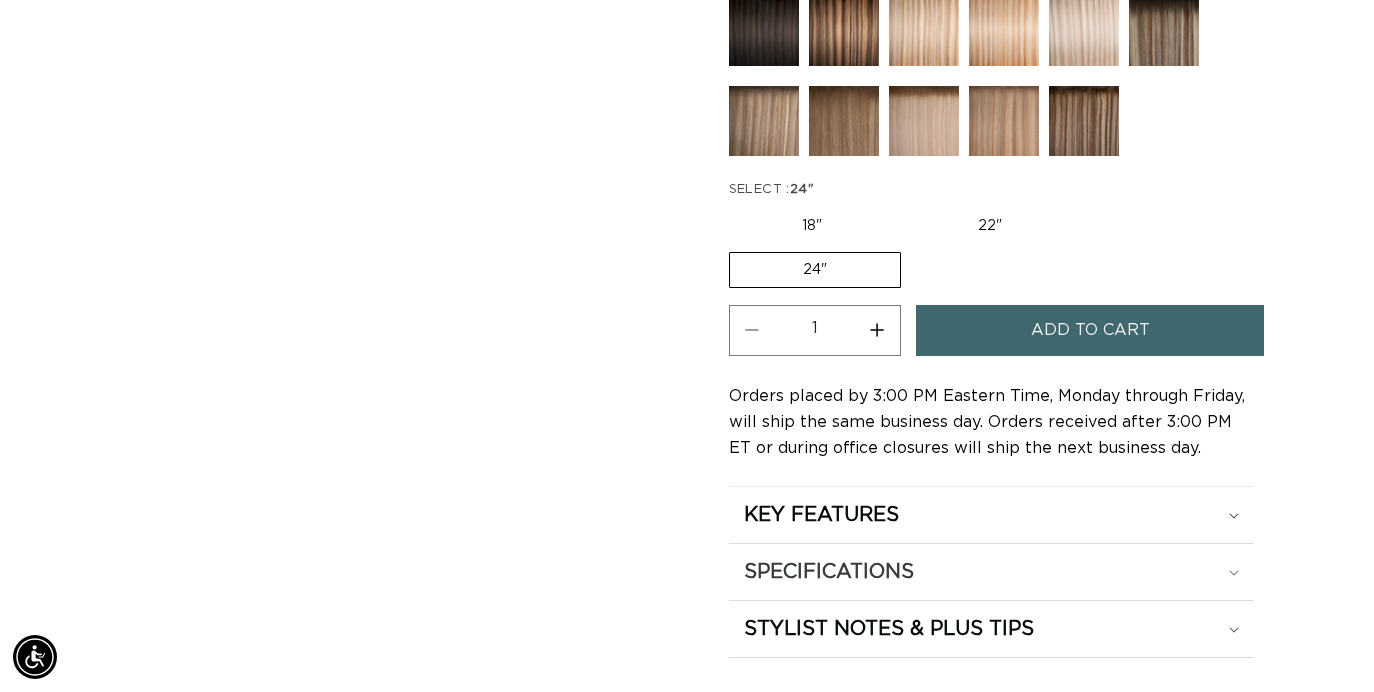 click on "SPECIFICATIONS" at bounding box center (991, 515) 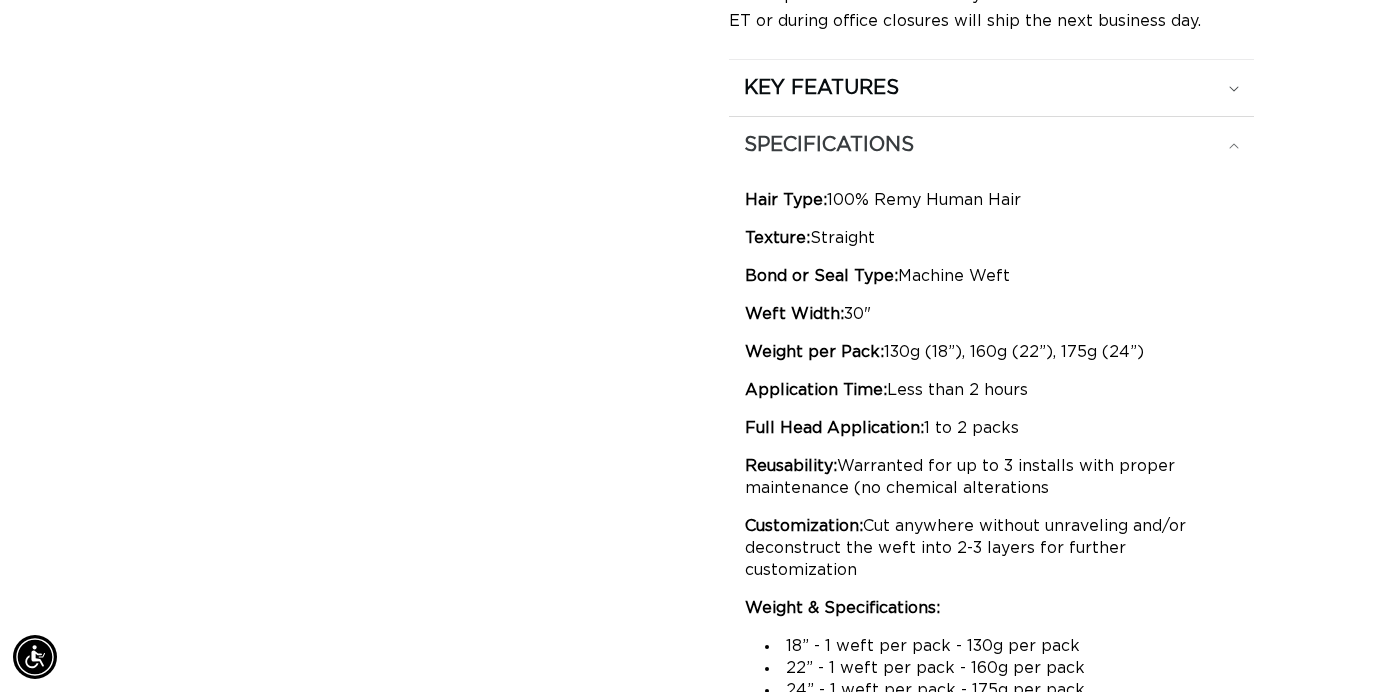 scroll, scrollTop: 1514, scrollLeft: 0, axis: vertical 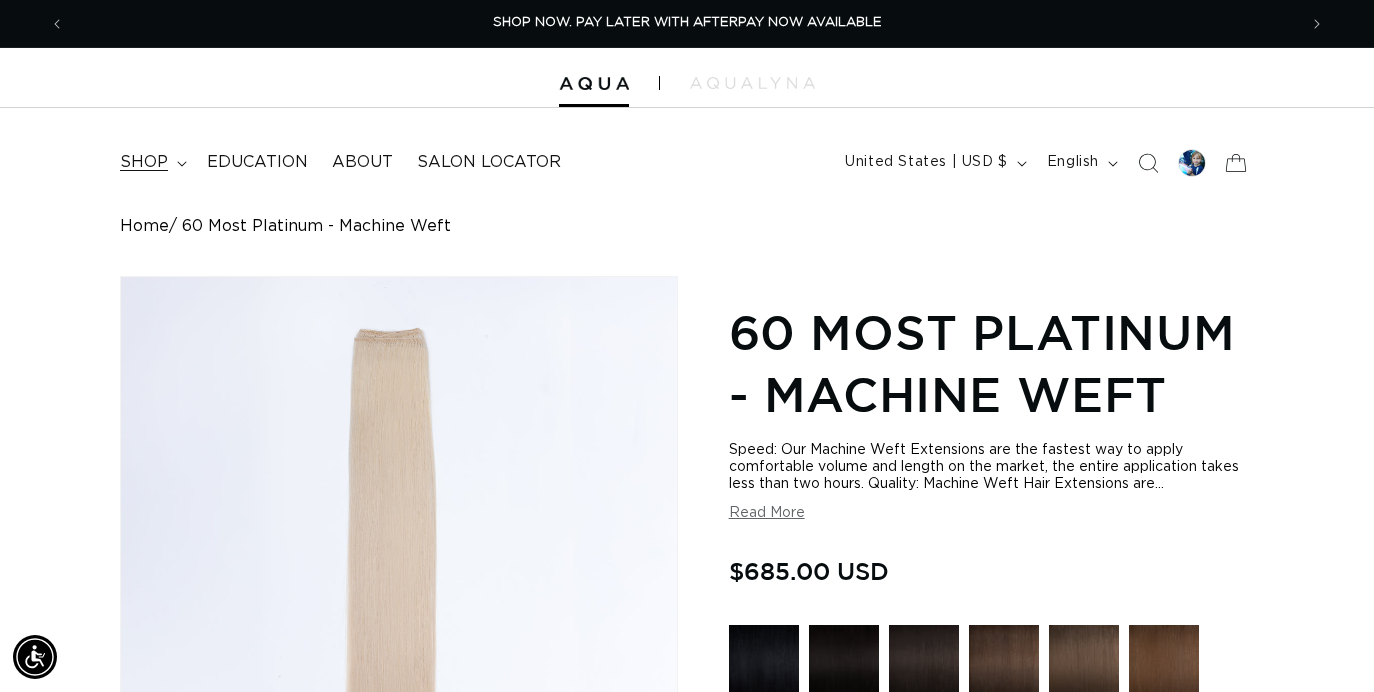 click 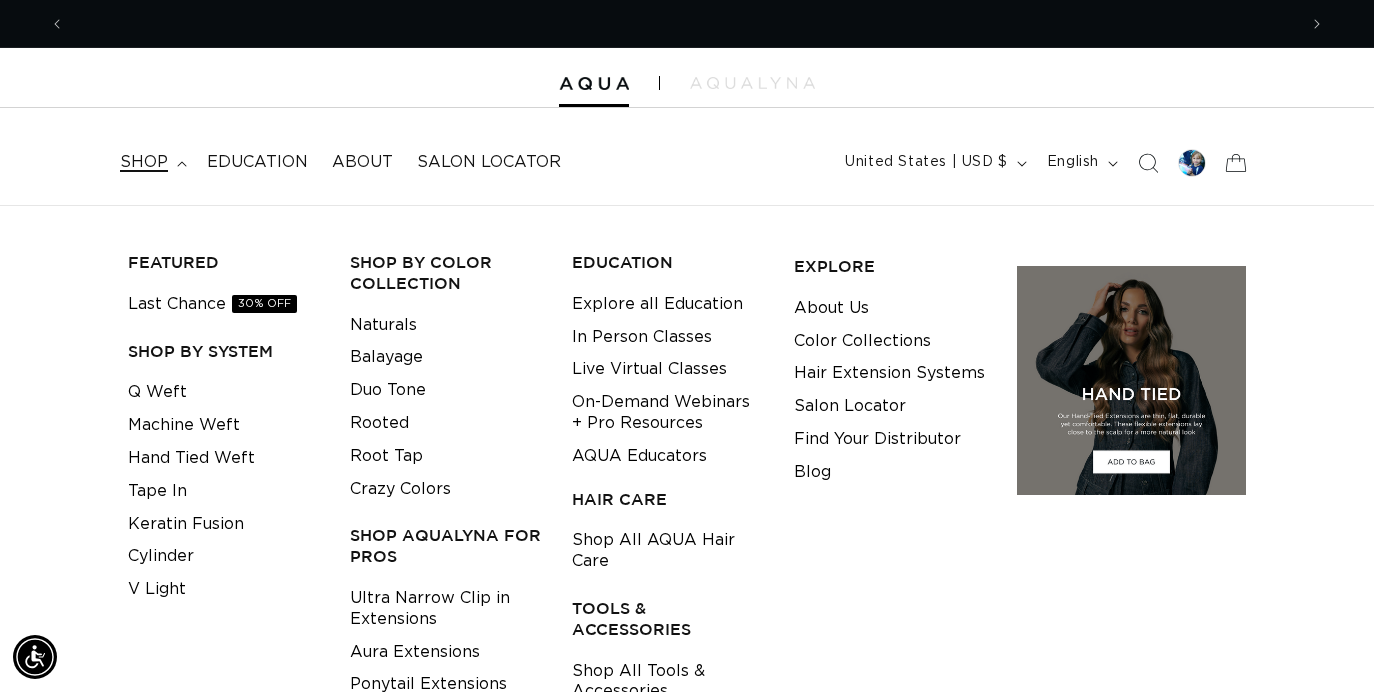 scroll, scrollTop: 0, scrollLeft: 2464, axis: horizontal 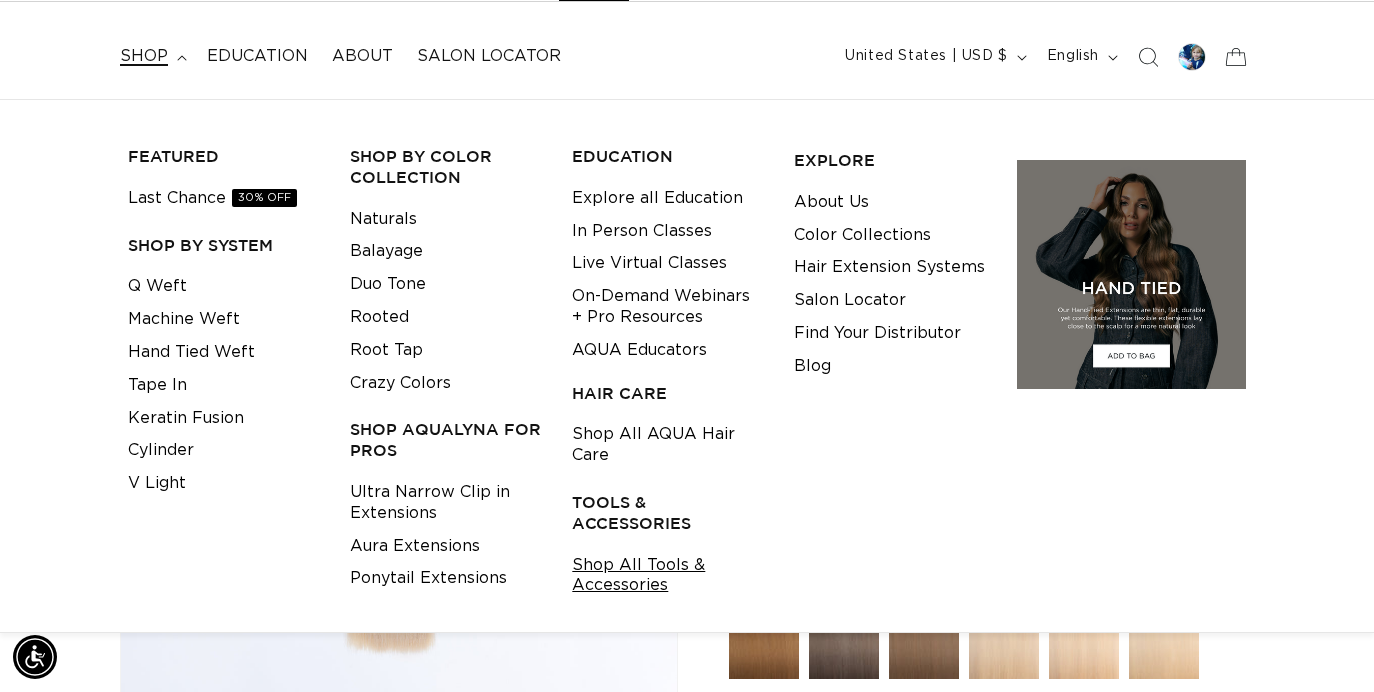 click on "Shop All Tools & Accessories" at bounding box center [667, 576] 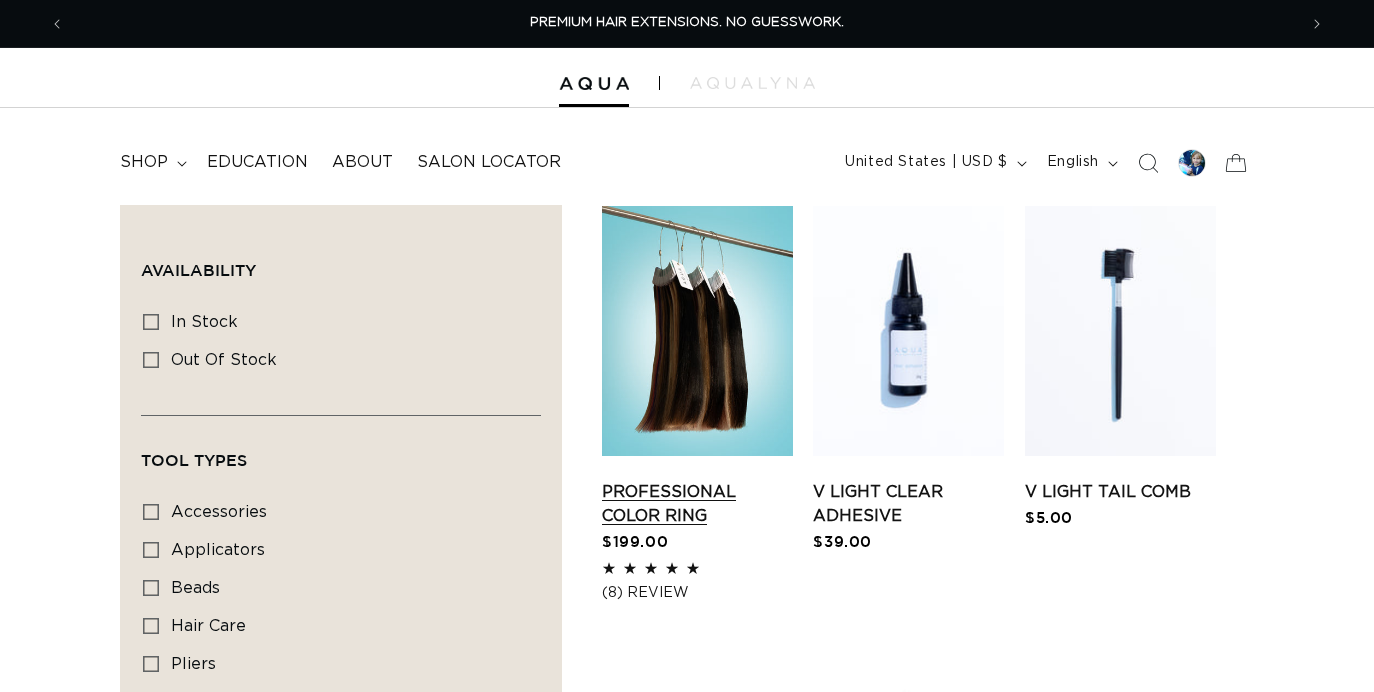 scroll, scrollTop: 0, scrollLeft: 0, axis: both 